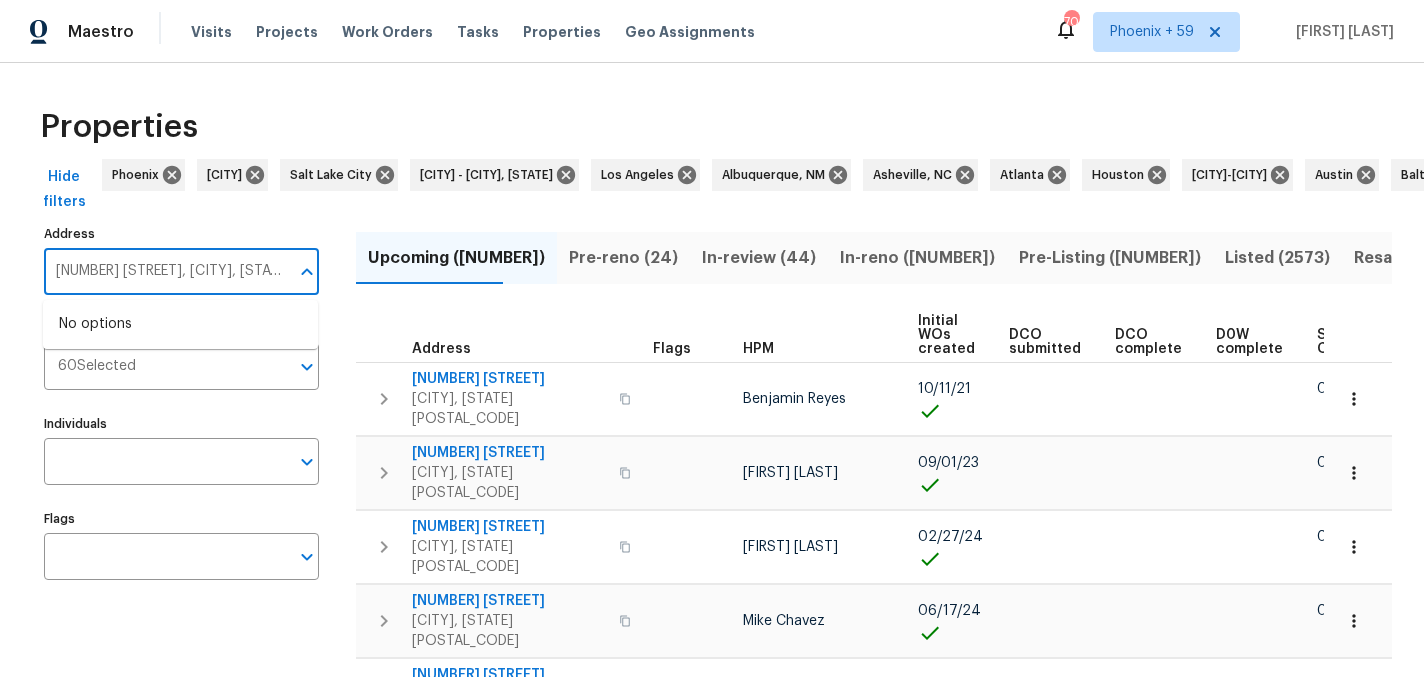 scroll, scrollTop: 0, scrollLeft: 0, axis: both 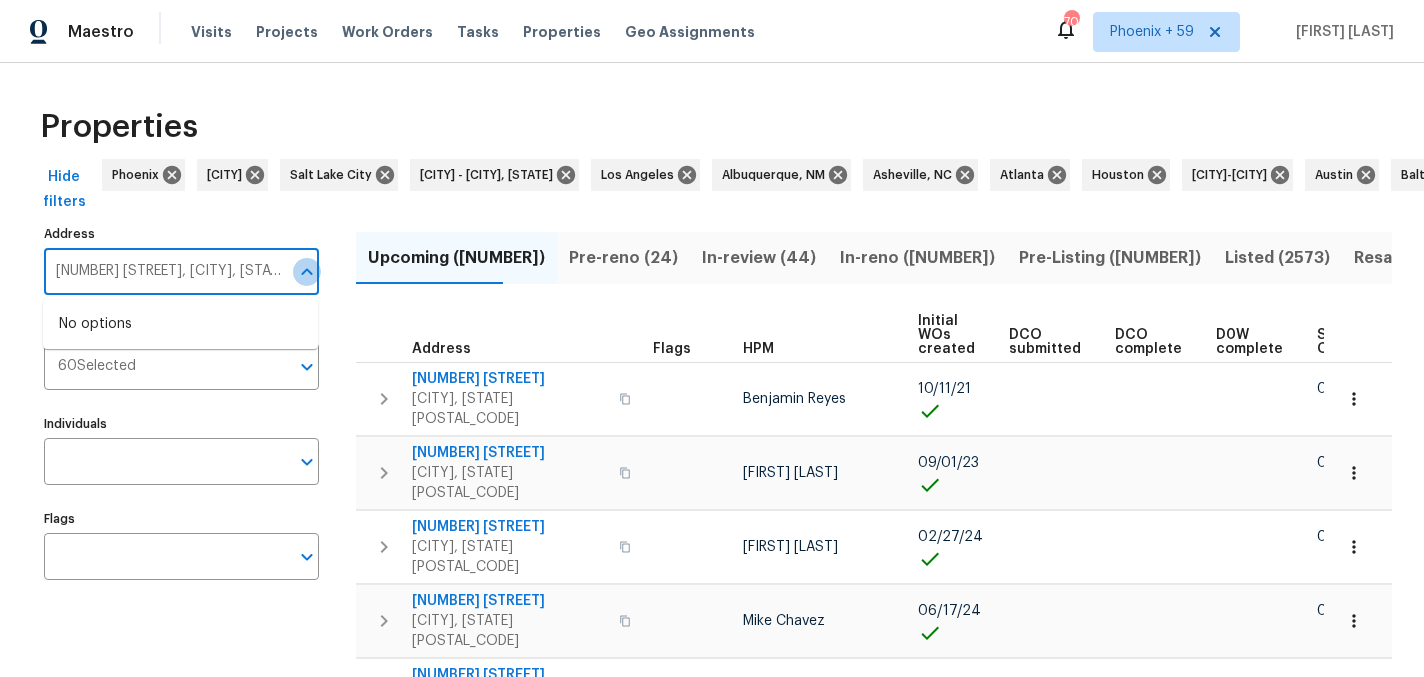 click 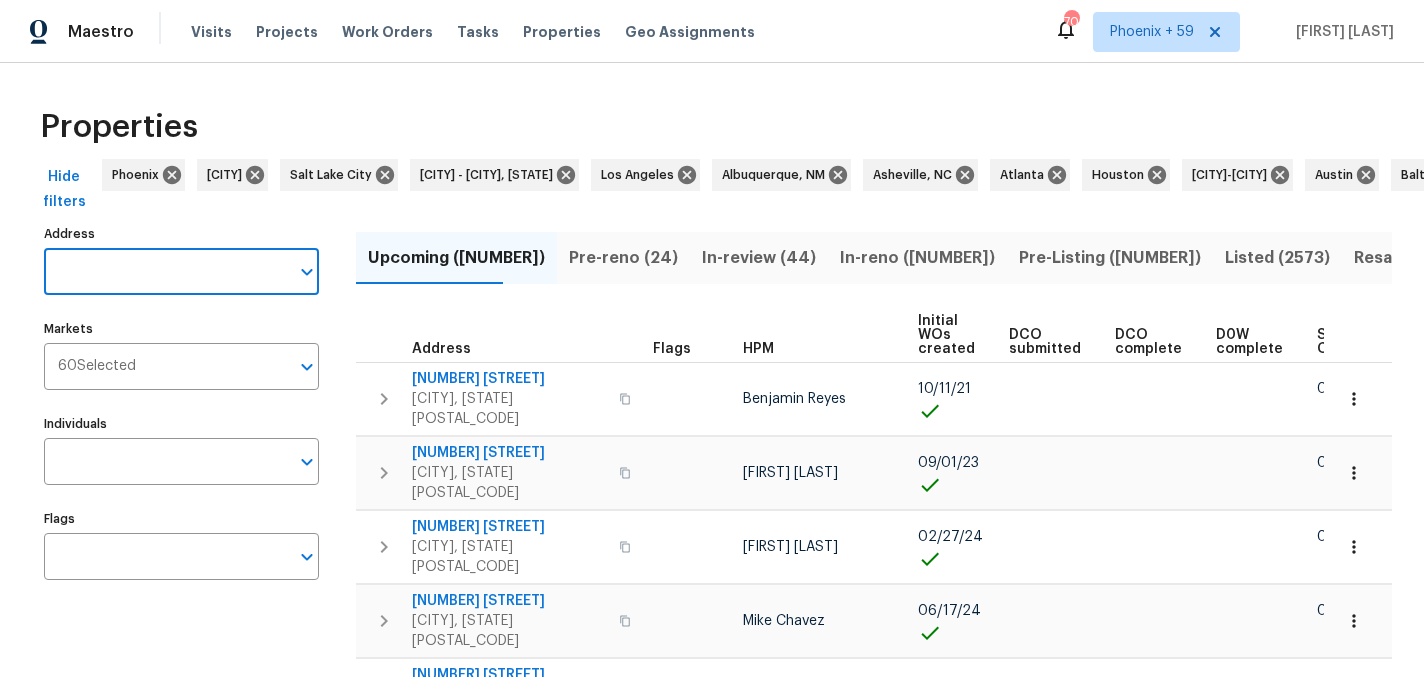 type 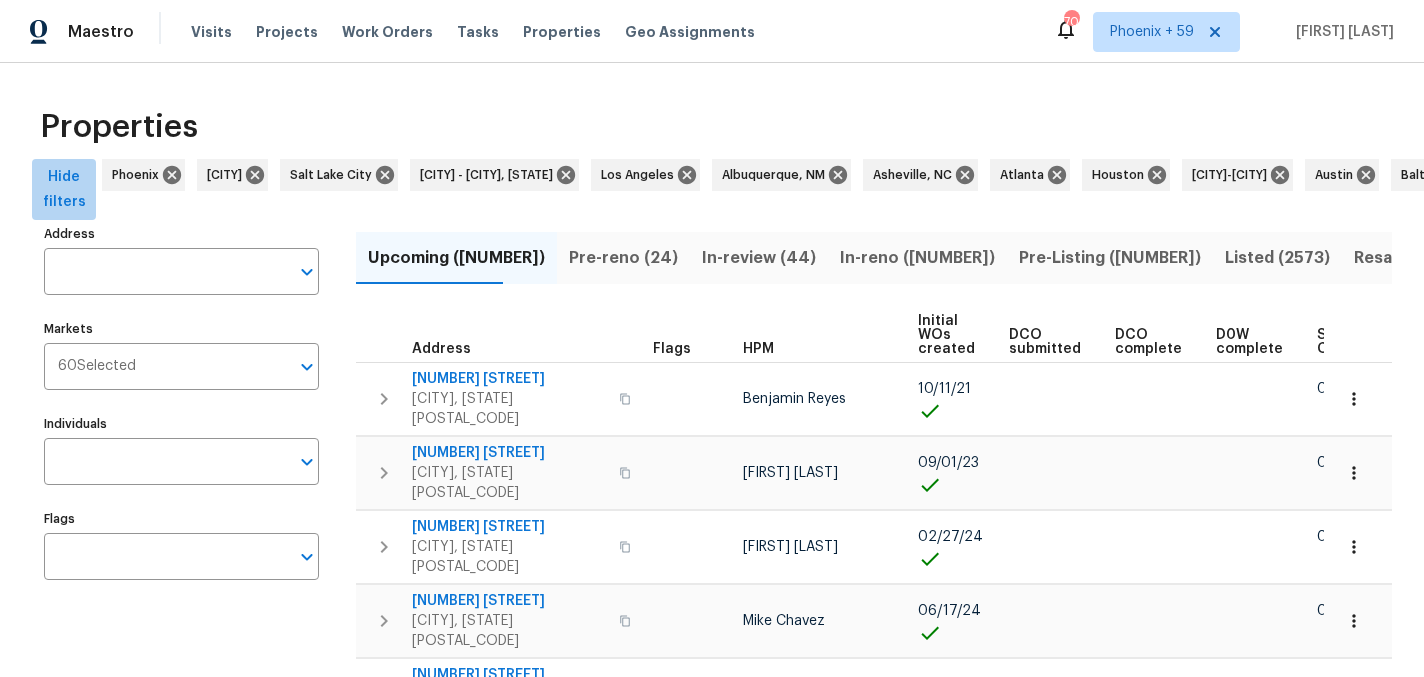 click on "Hide filters" at bounding box center [64, 189] 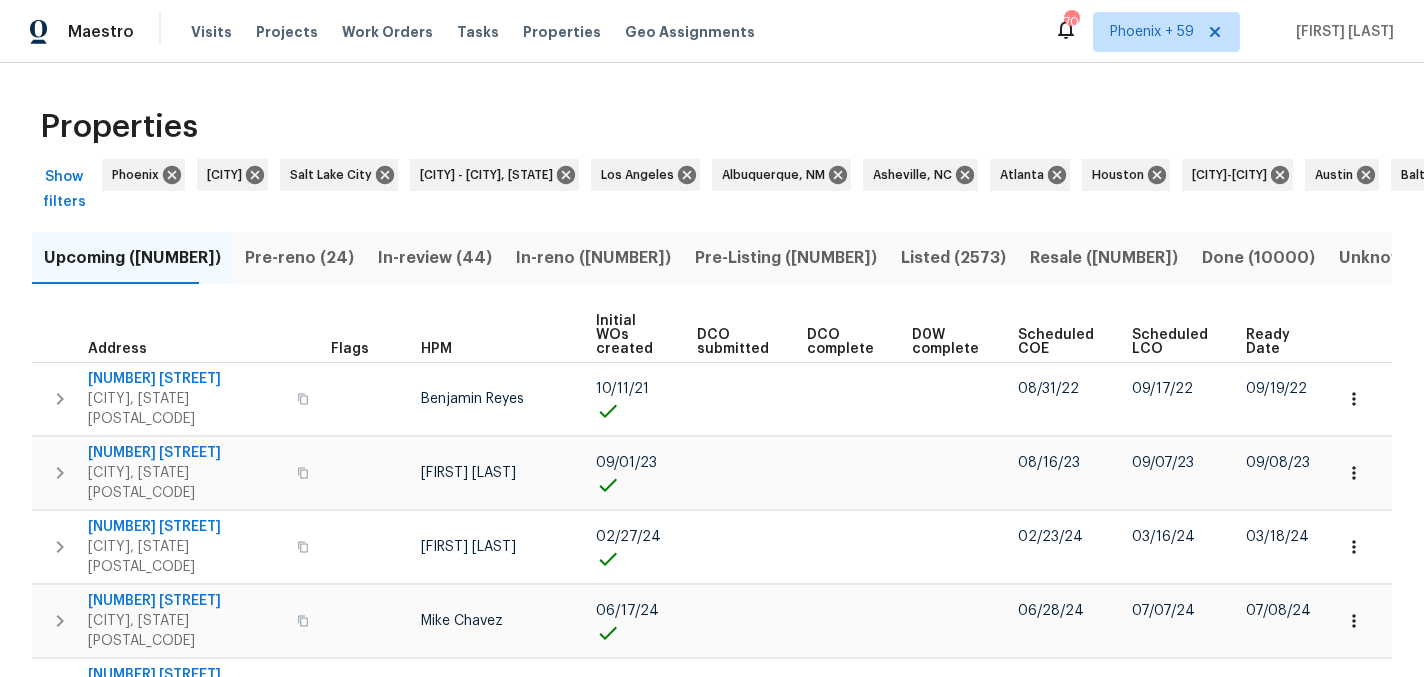click on "Show filters" at bounding box center (64, 189) 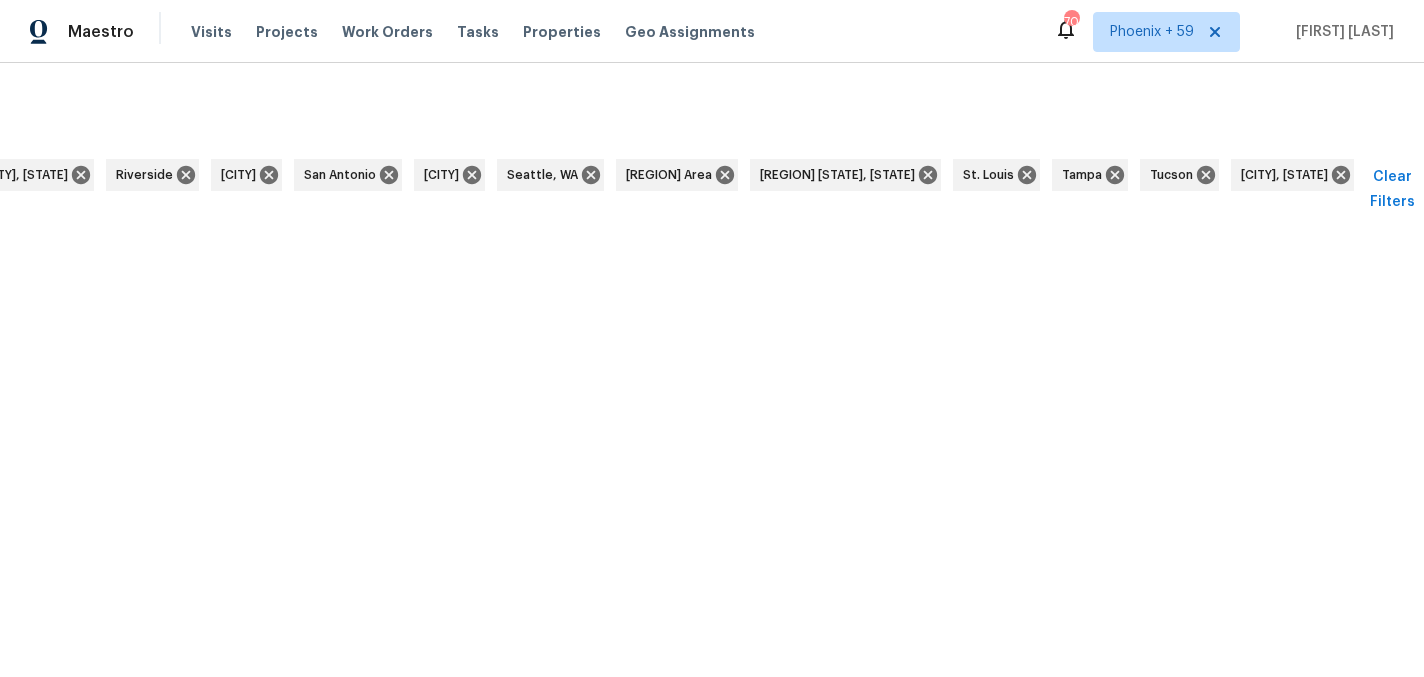 scroll, scrollTop: 0, scrollLeft: 6306, axis: horizontal 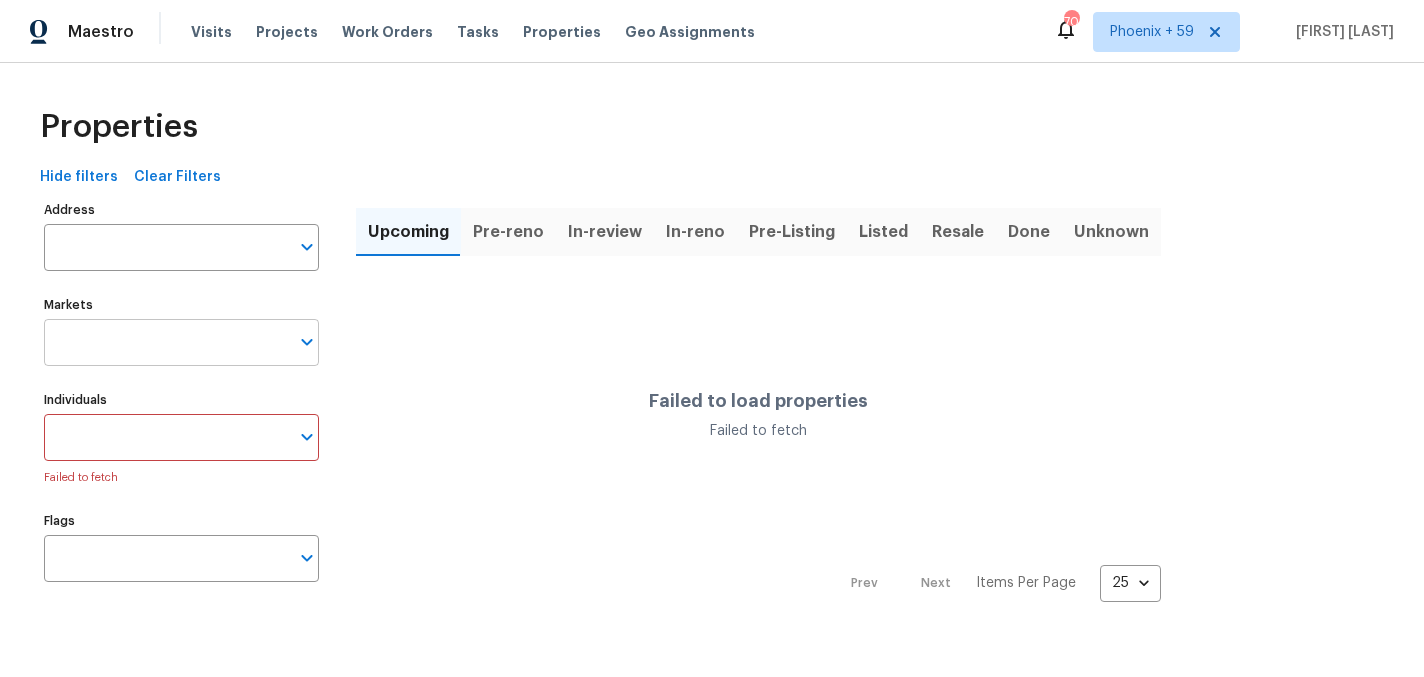 click on "Markets" at bounding box center (166, 342) 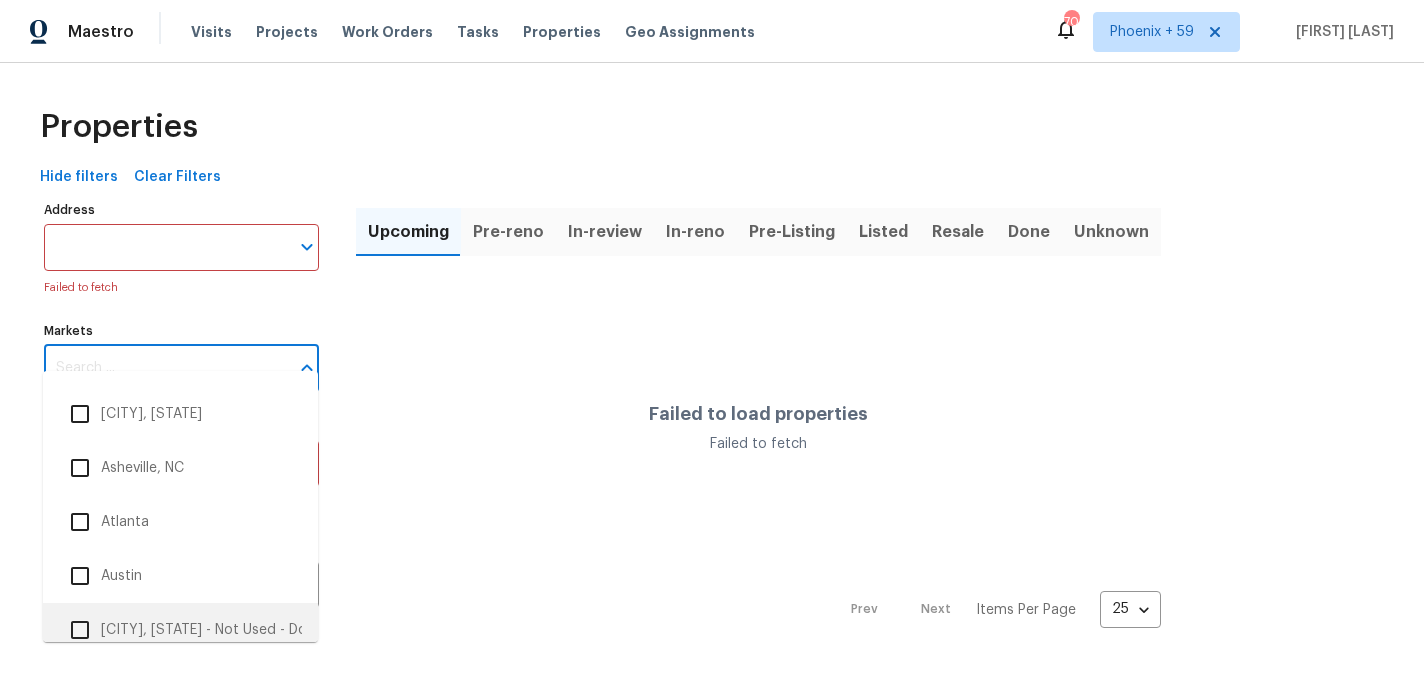 scroll, scrollTop: 19, scrollLeft: 0, axis: vertical 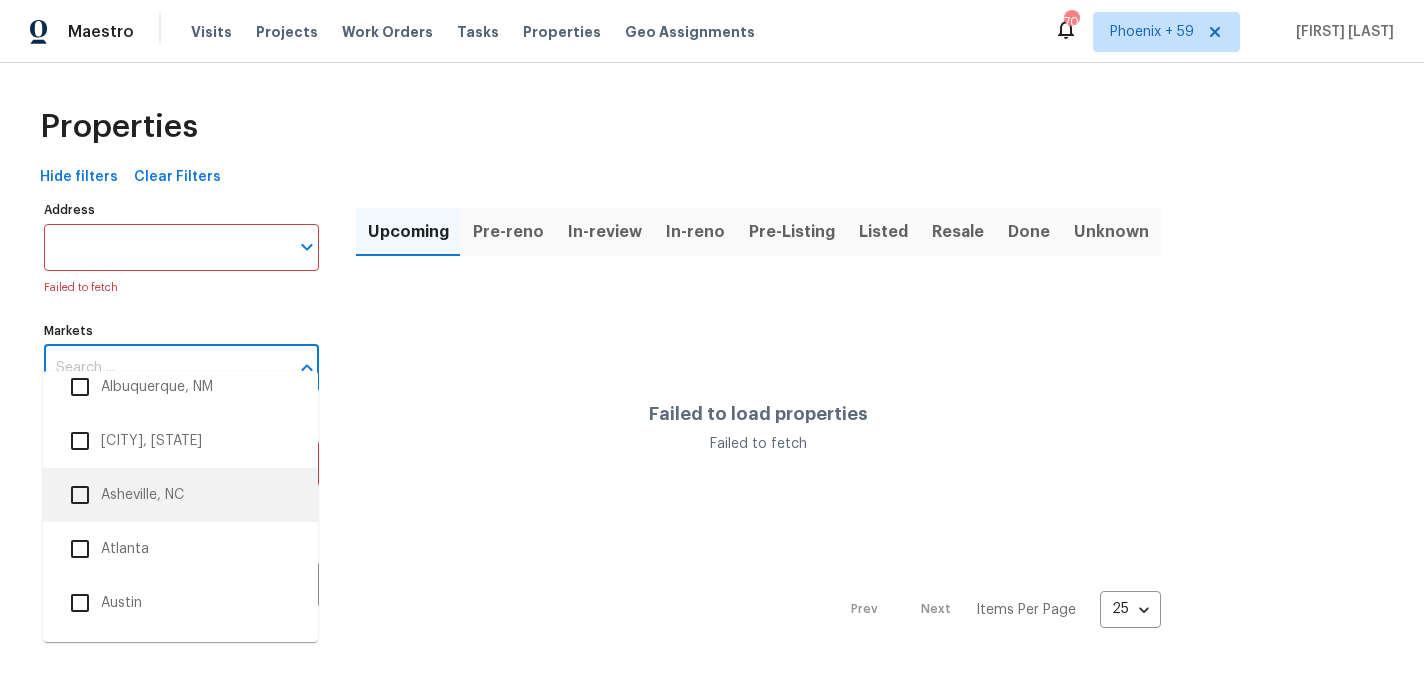 click on "Asheville, NC" at bounding box center [180, 495] 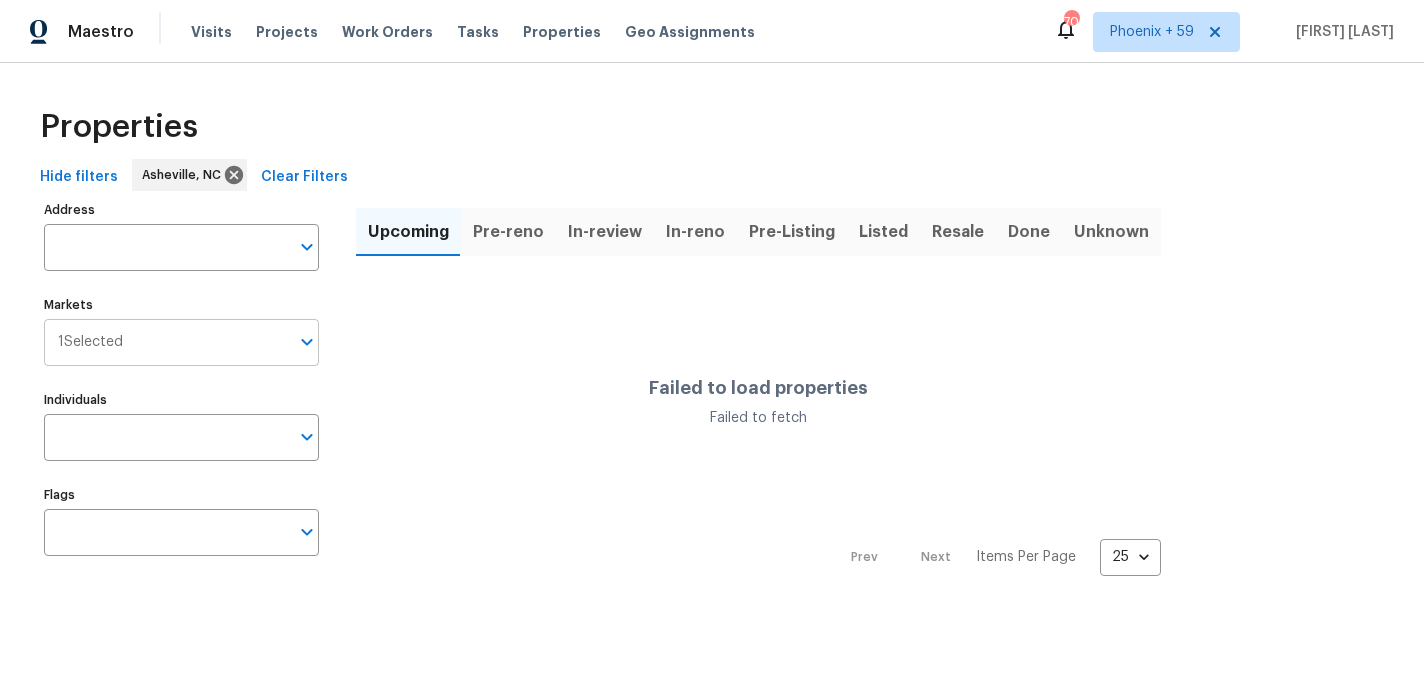 click on "Markets" at bounding box center [206, 342] 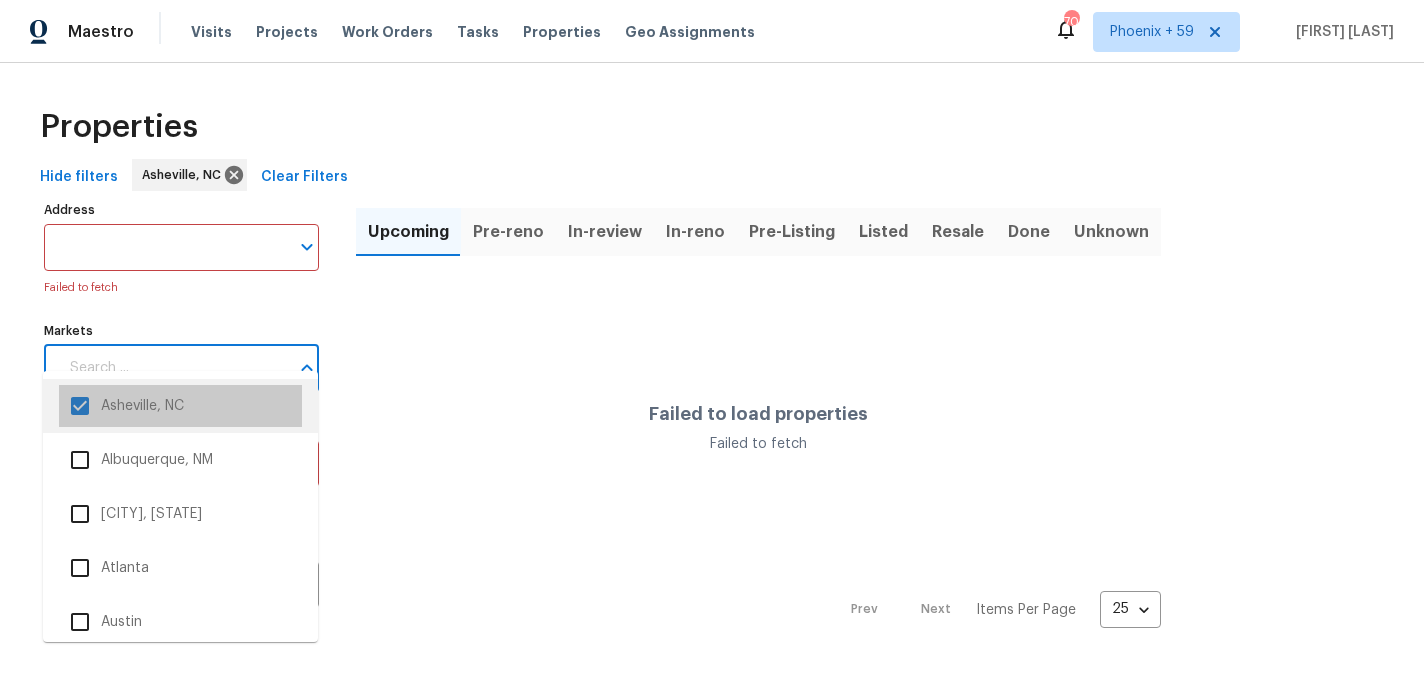 click on "Asheville, NC" at bounding box center [180, 406] 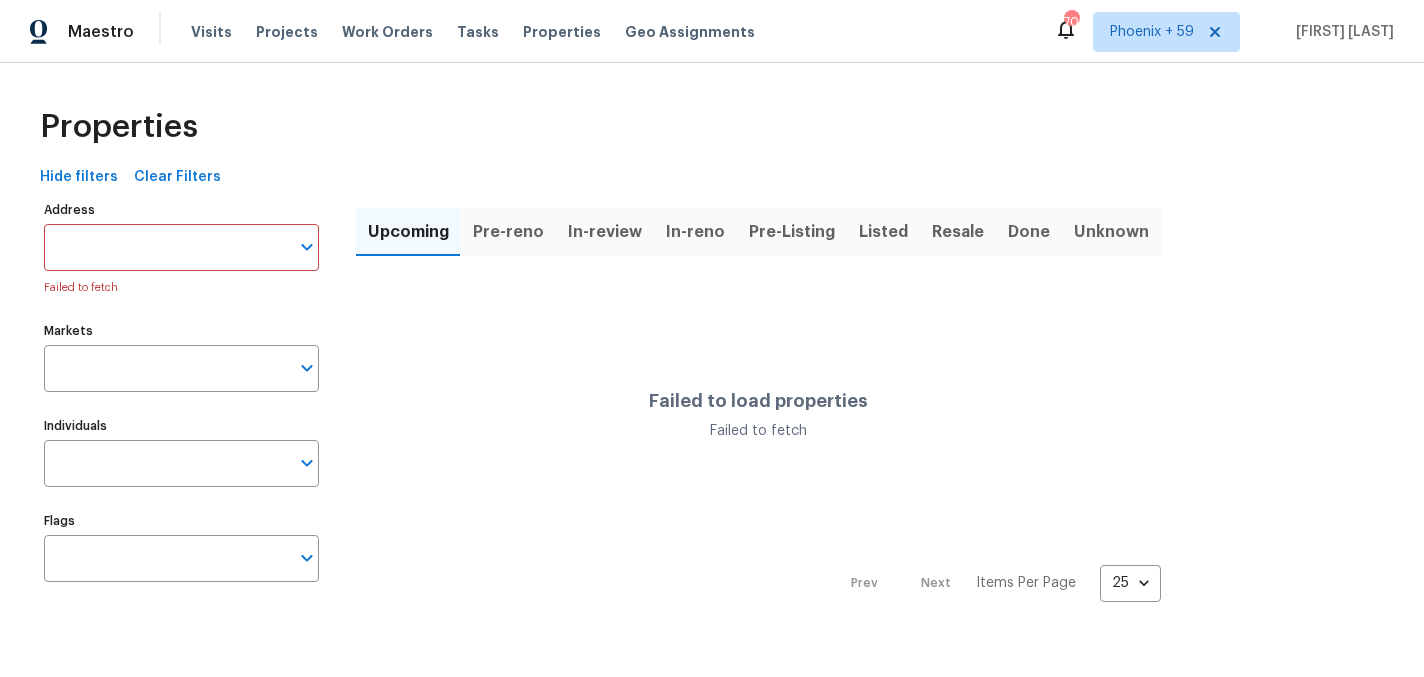 click on "Markets Markets" at bounding box center [181, 354] 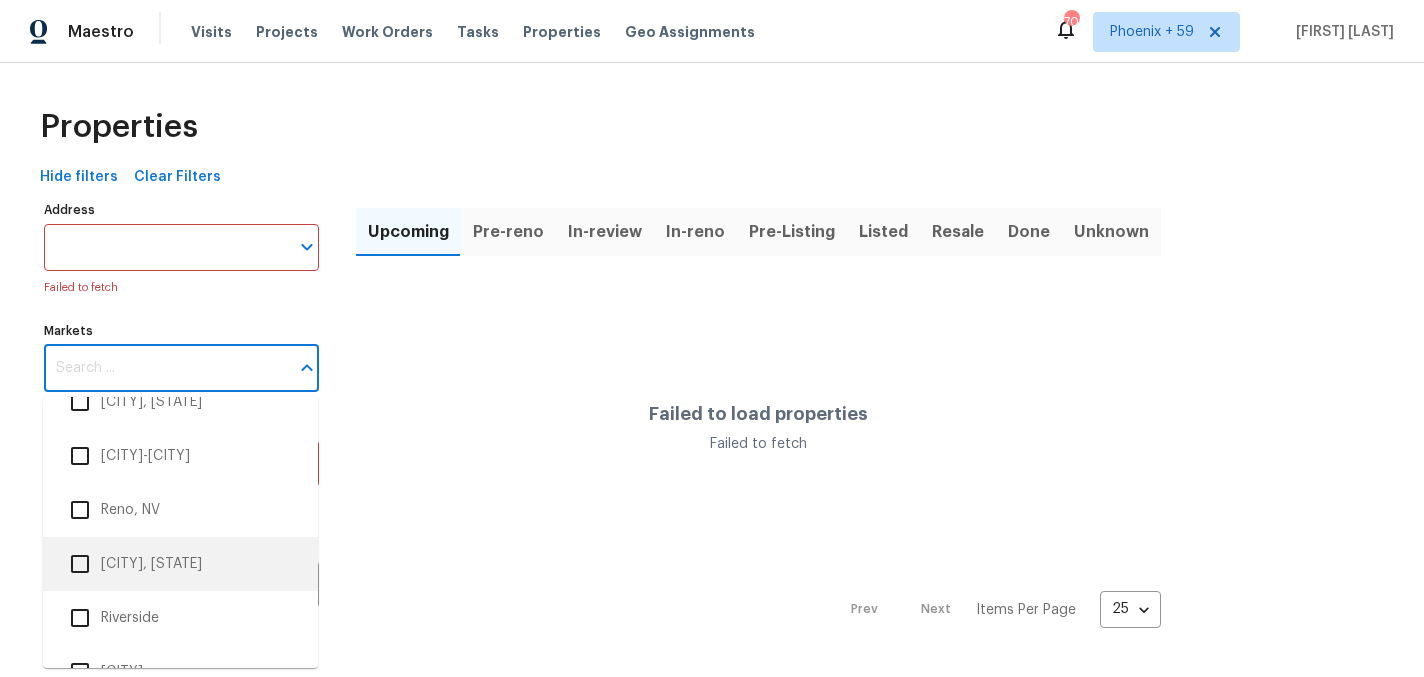 scroll, scrollTop: 3330, scrollLeft: 0, axis: vertical 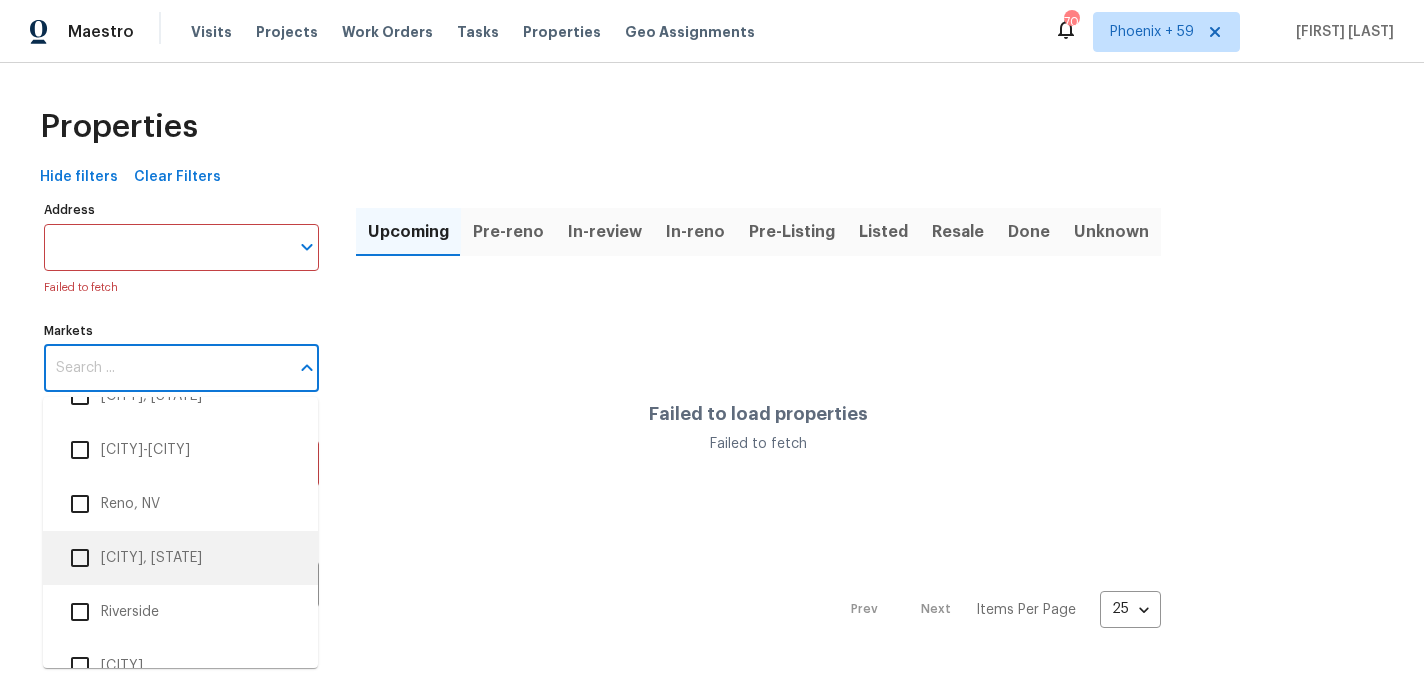 click on "[CITY], [STATE]" at bounding box center [180, 558] 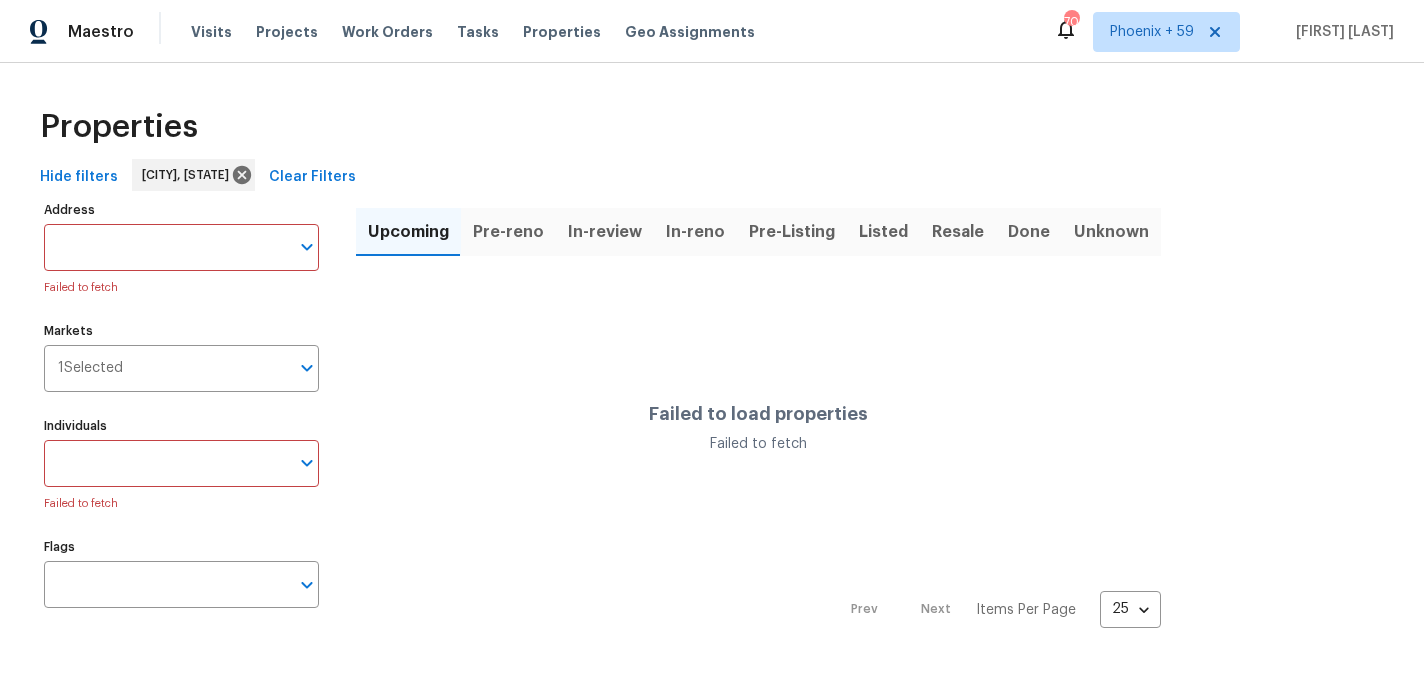 click on "Individuals" at bounding box center [166, 463] 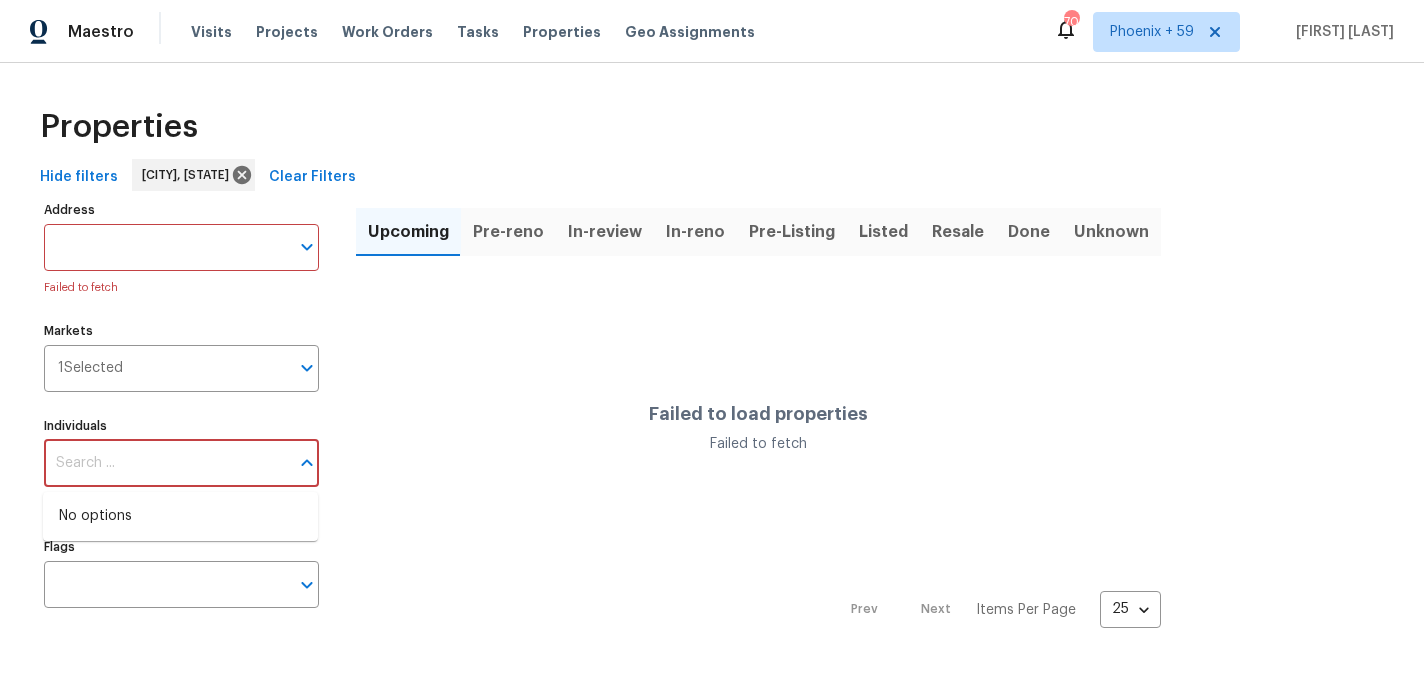 click on "Address" at bounding box center [166, 247] 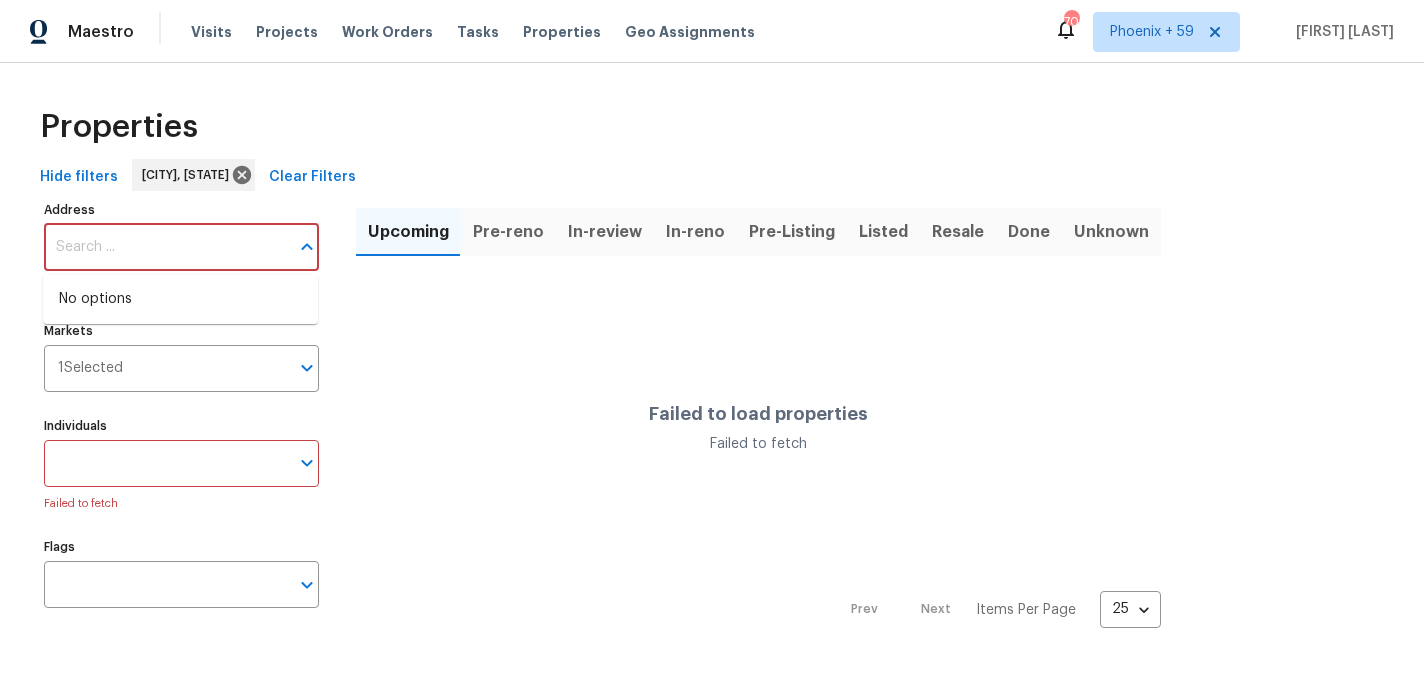 click on "Properties" at bounding box center (712, 127) 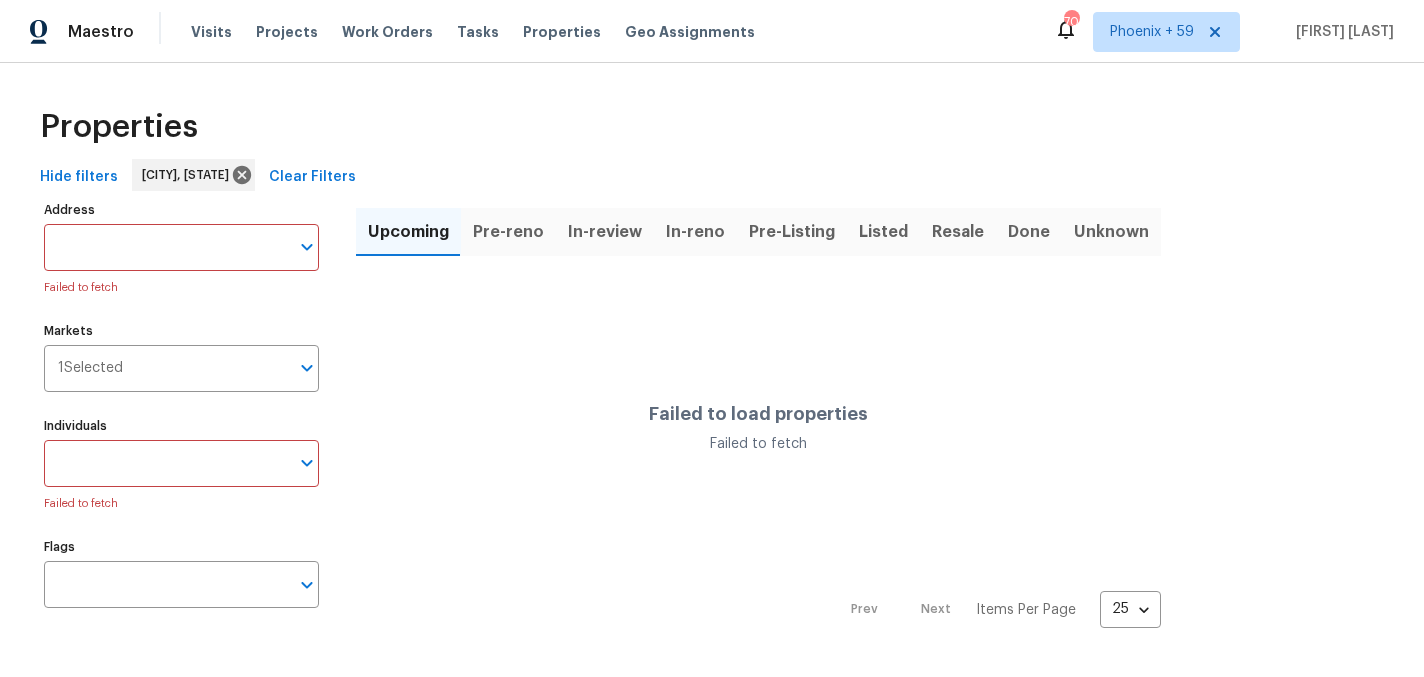 click on "Visits Projects Work Orders Tasks Properties Geo Assignments" at bounding box center [485, 32] 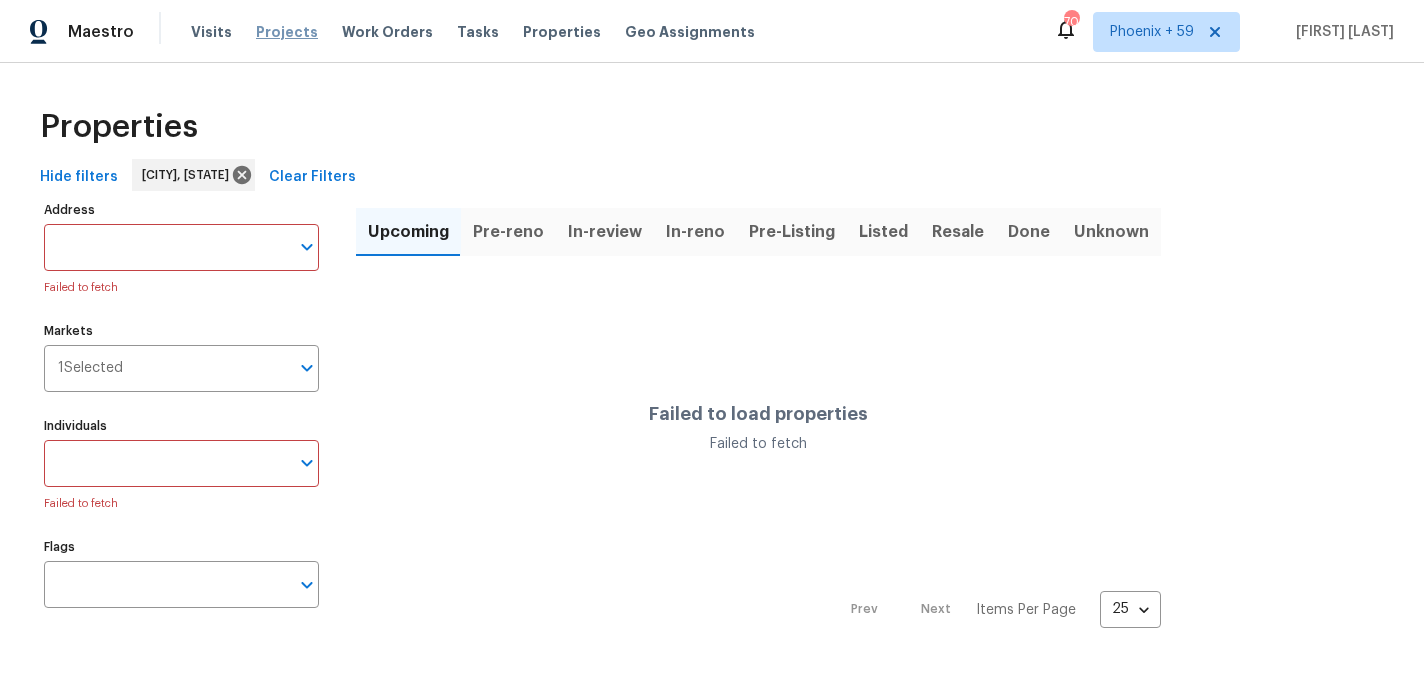 click on "Projects" at bounding box center (287, 32) 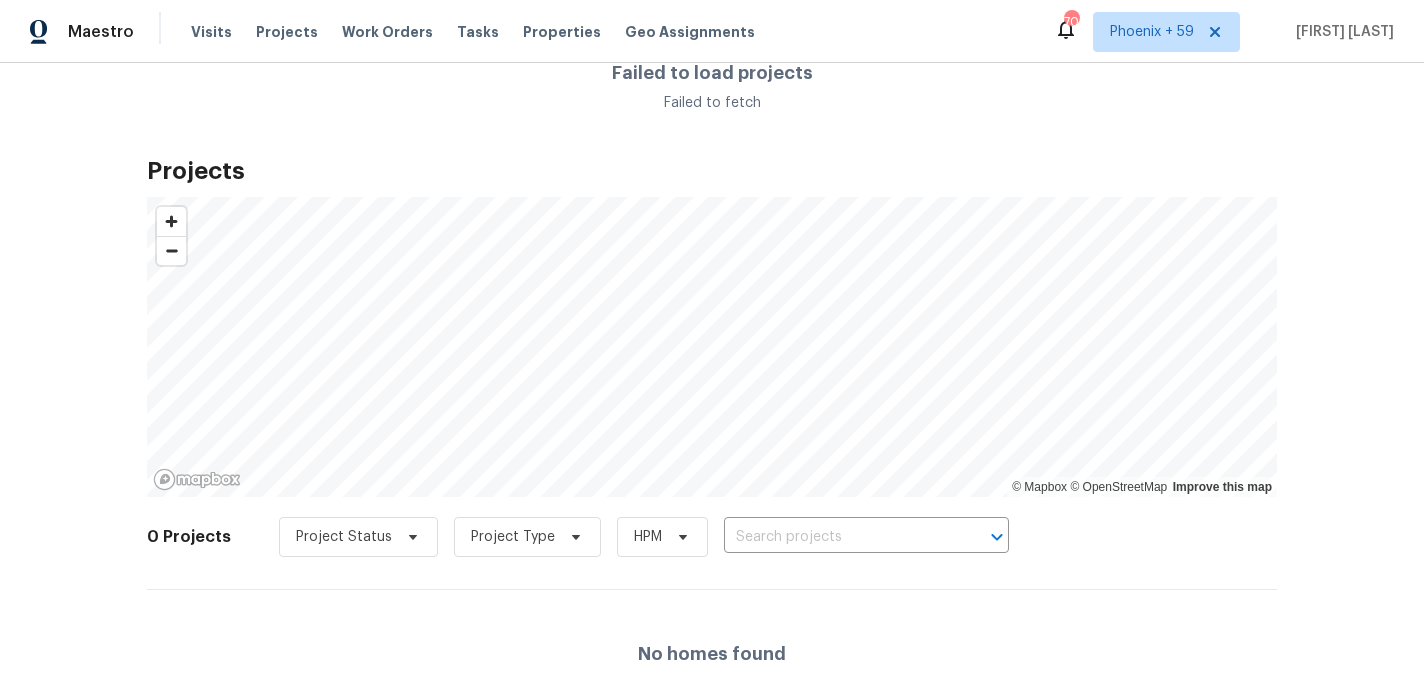 scroll, scrollTop: 73, scrollLeft: 0, axis: vertical 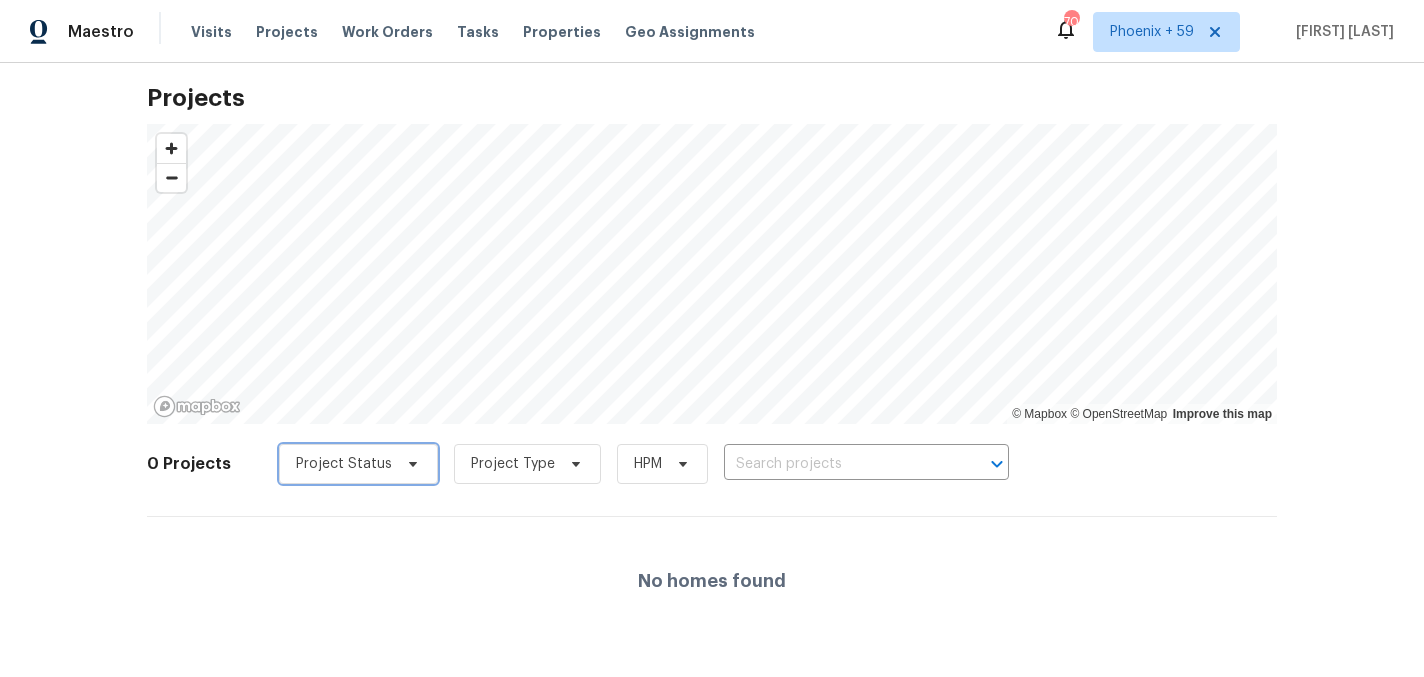 click on "Project Status" at bounding box center (344, 464) 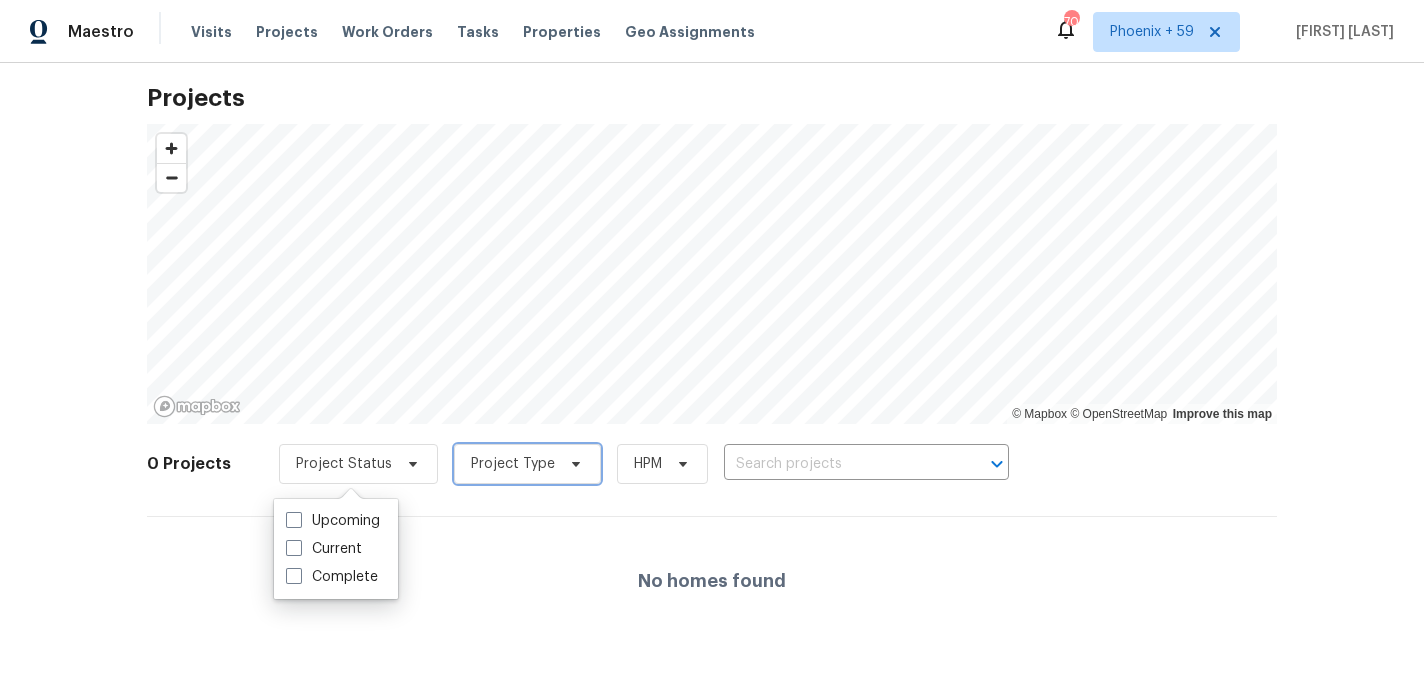 click on "Project Type" at bounding box center [513, 464] 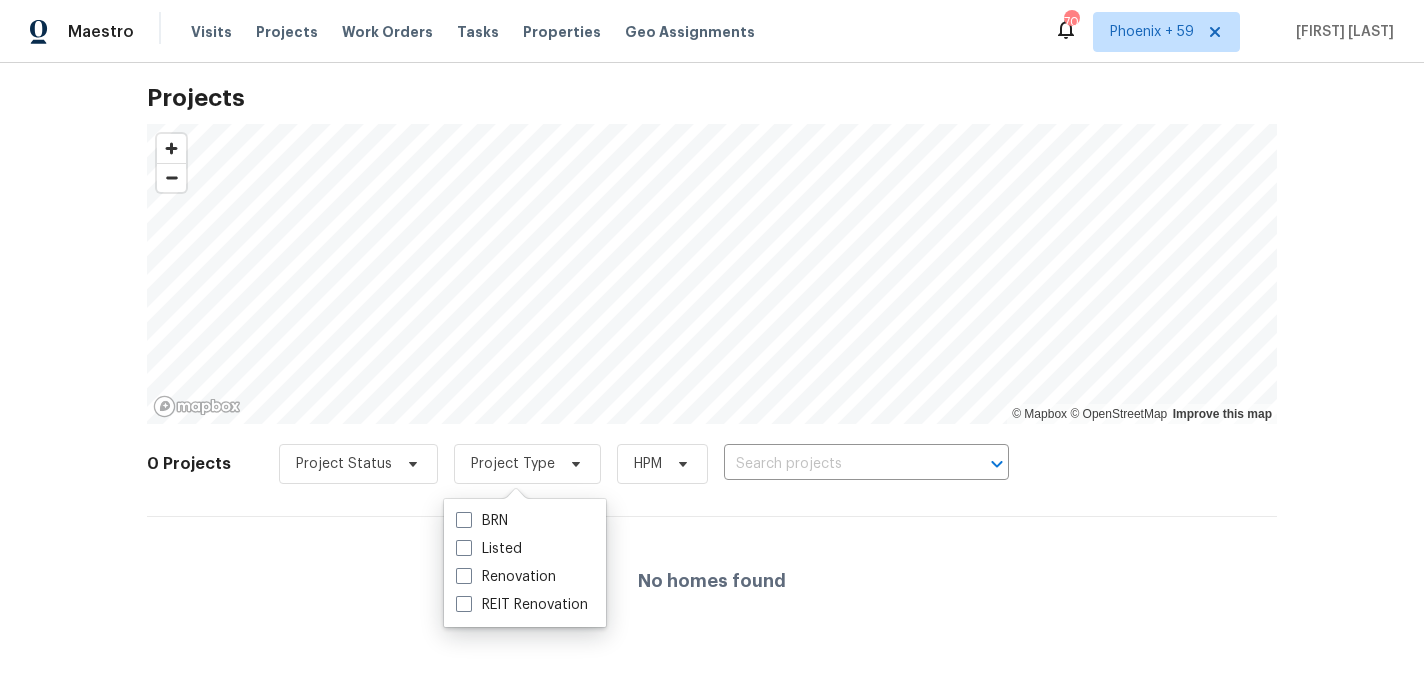 click on "Visits Projects Work Orders Tasks Properties Geo Assignments" at bounding box center [485, 32] 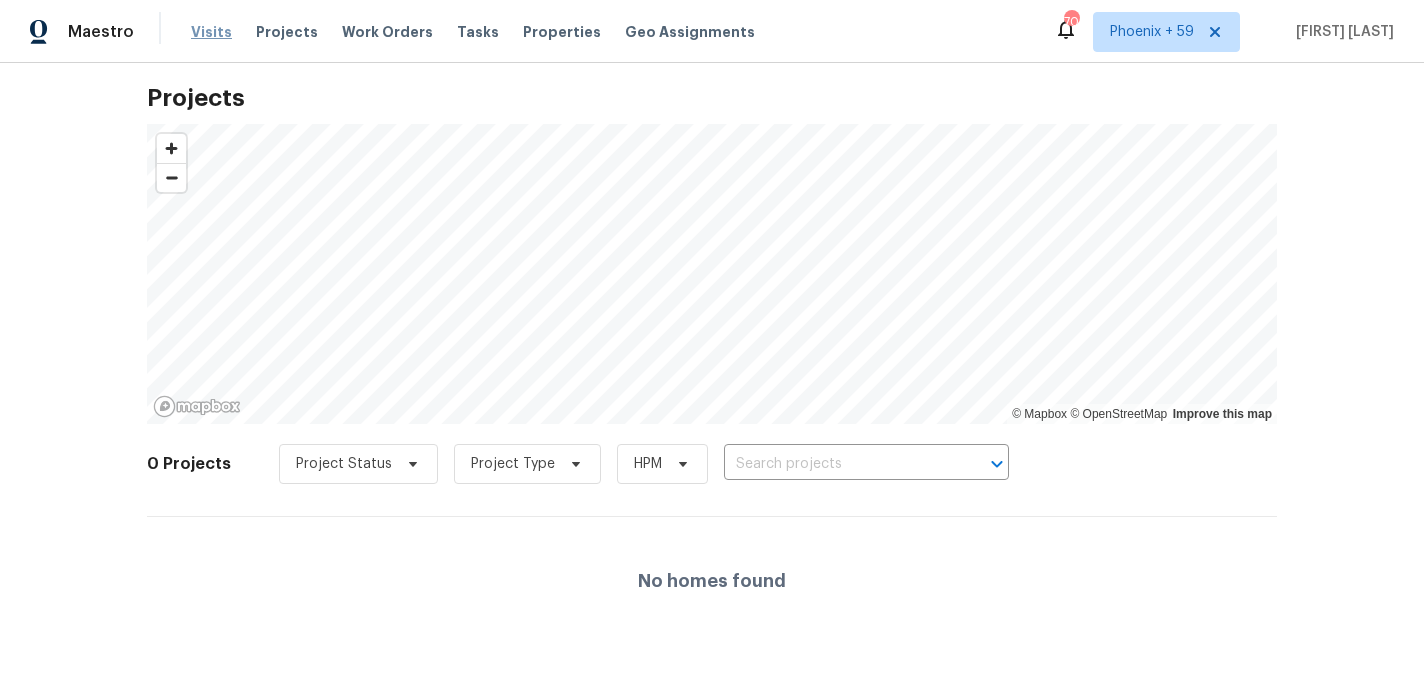 click on "Visits" at bounding box center [211, 32] 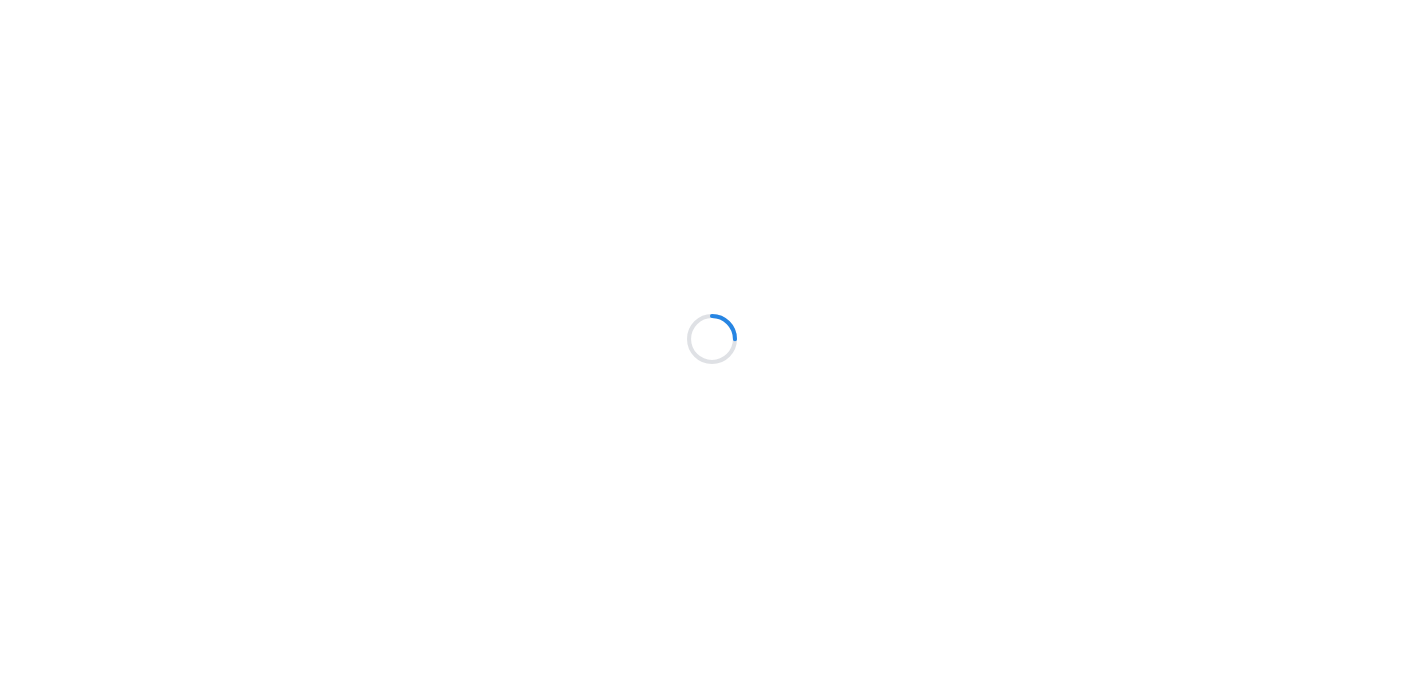 scroll, scrollTop: 0, scrollLeft: 0, axis: both 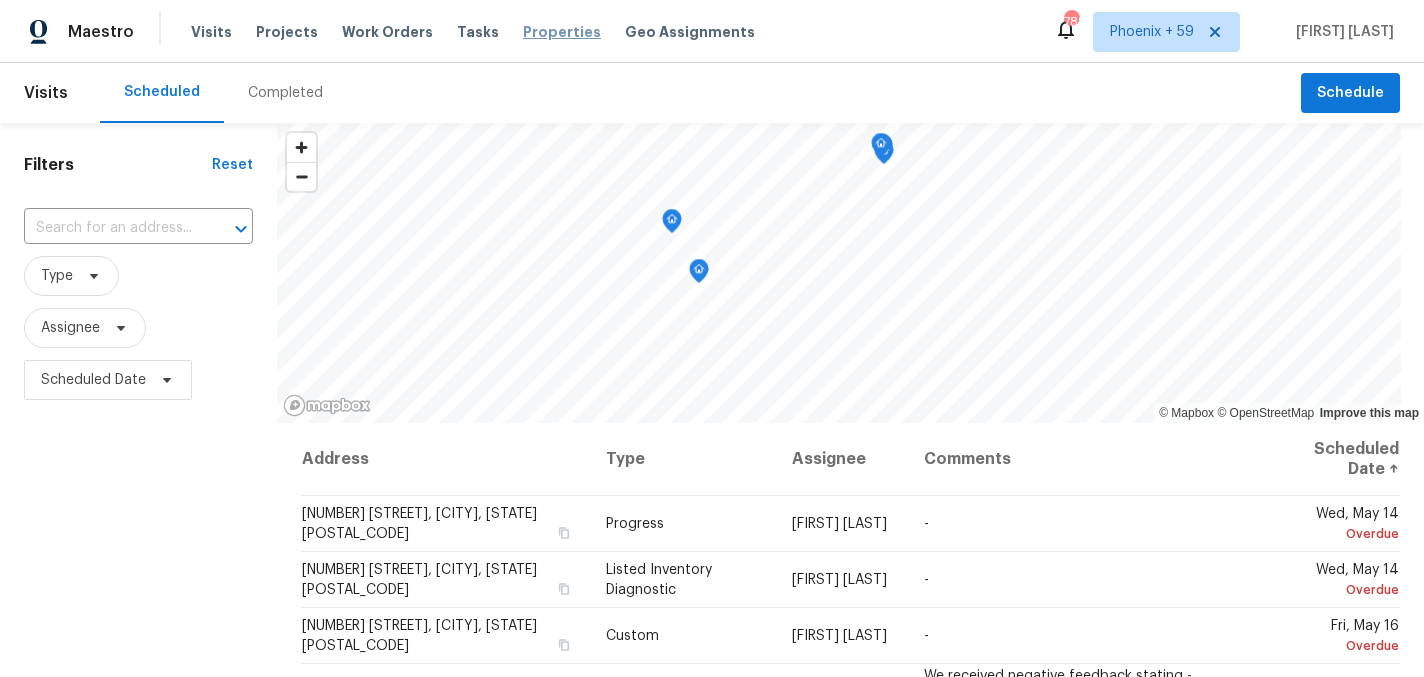 click on "Properties" at bounding box center [562, 32] 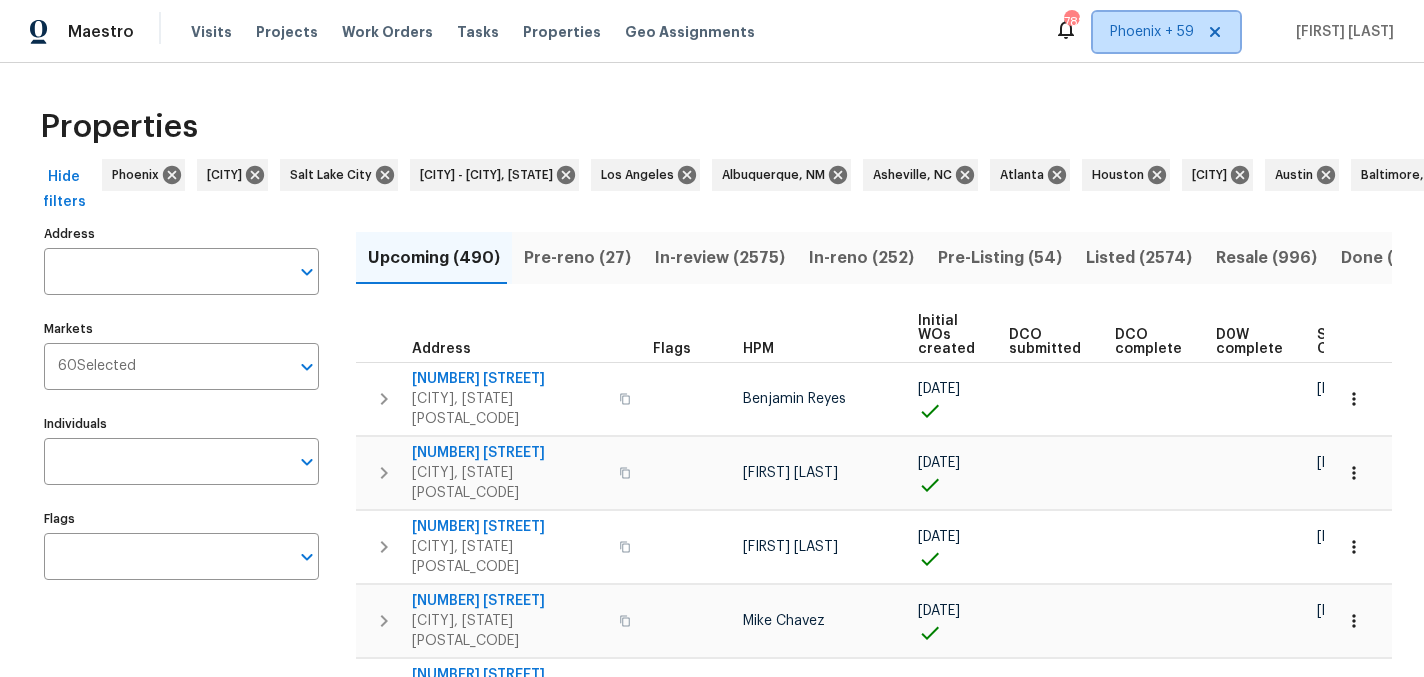 click 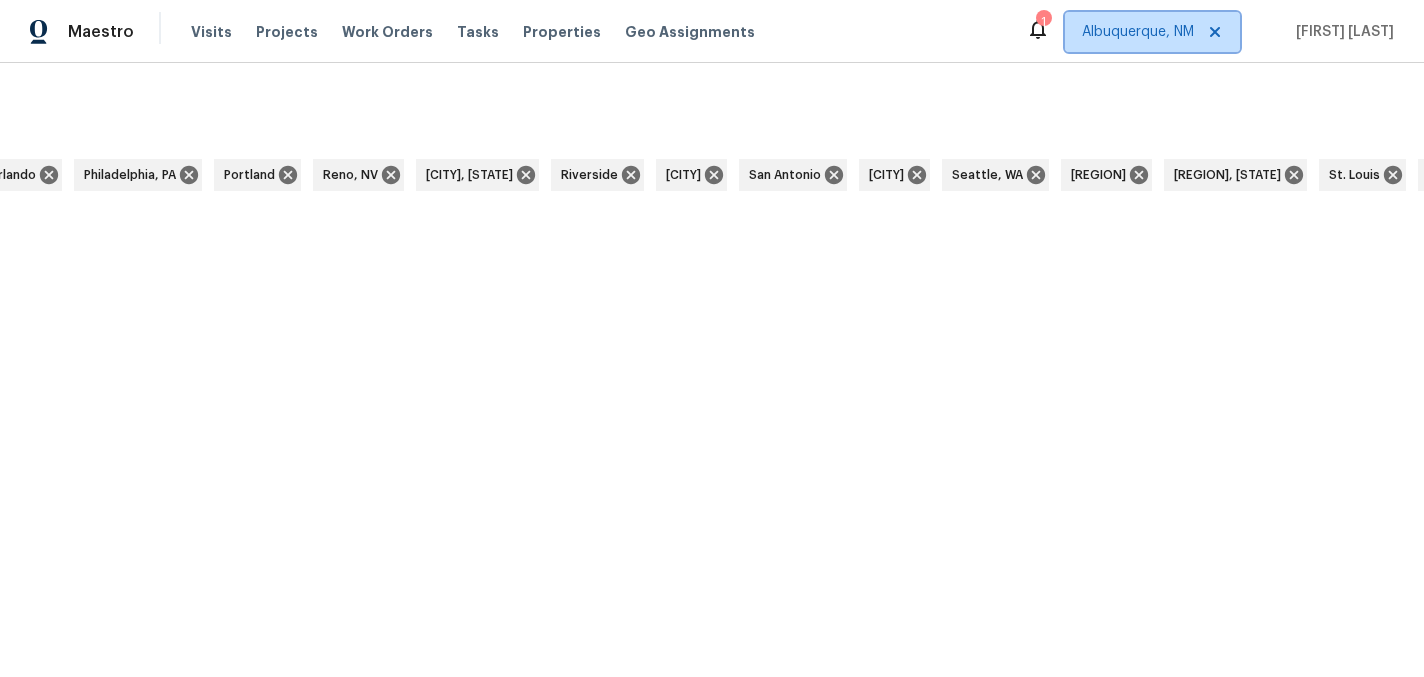 scroll, scrollTop: 0, scrollLeft: 6306, axis: horizontal 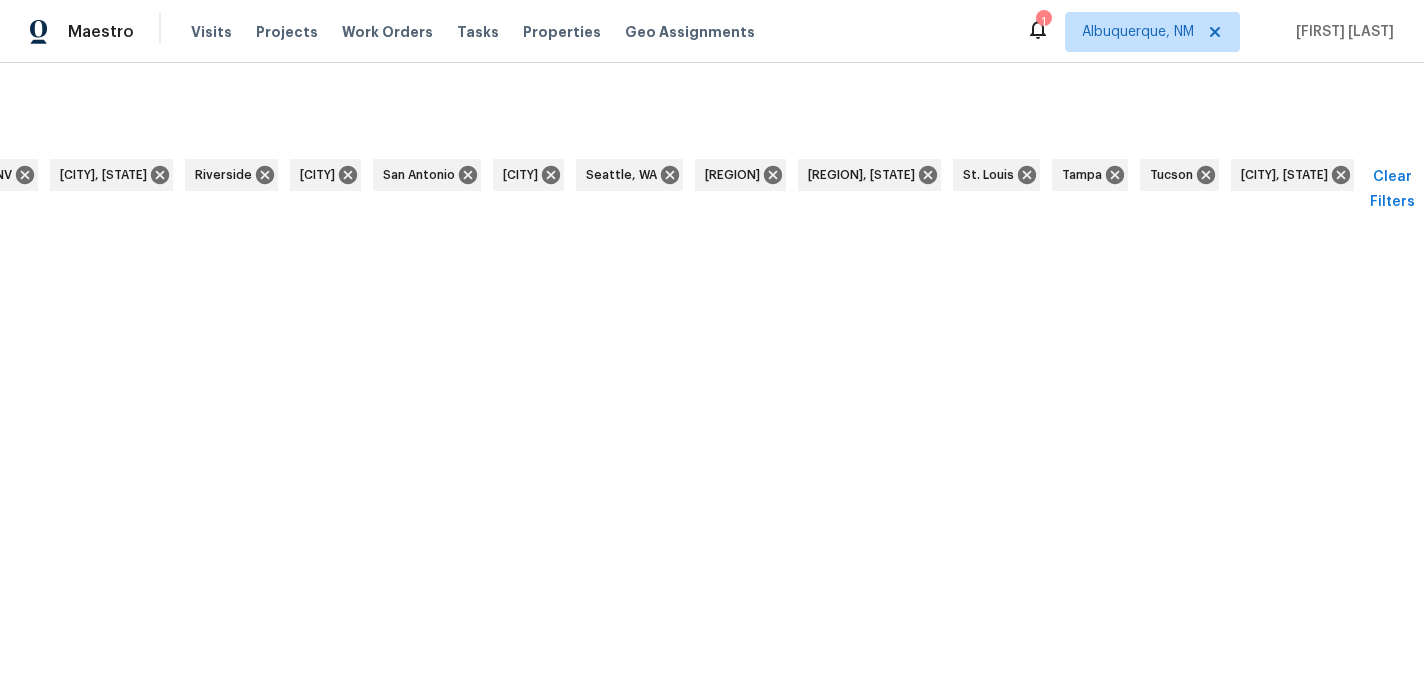 click on "Clear Filters" at bounding box center (1392, 189) 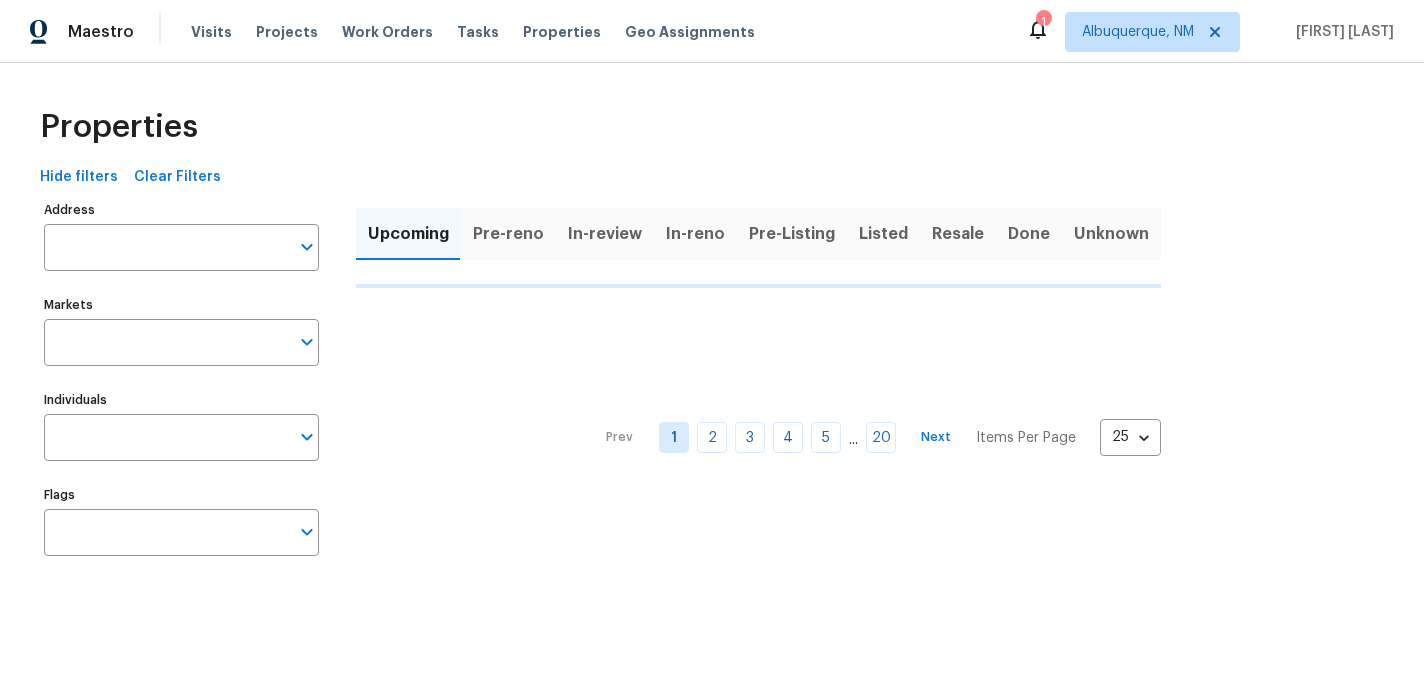 scroll, scrollTop: 0, scrollLeft: 0, axis: both 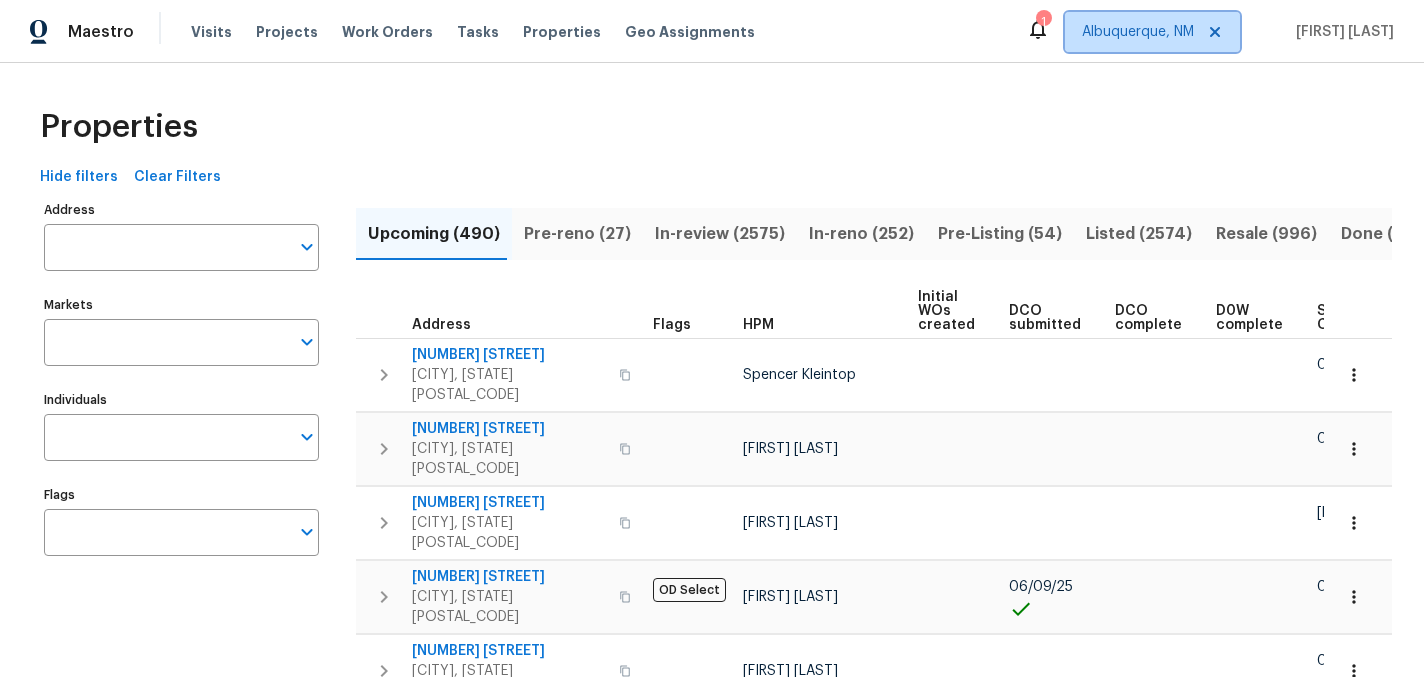 click 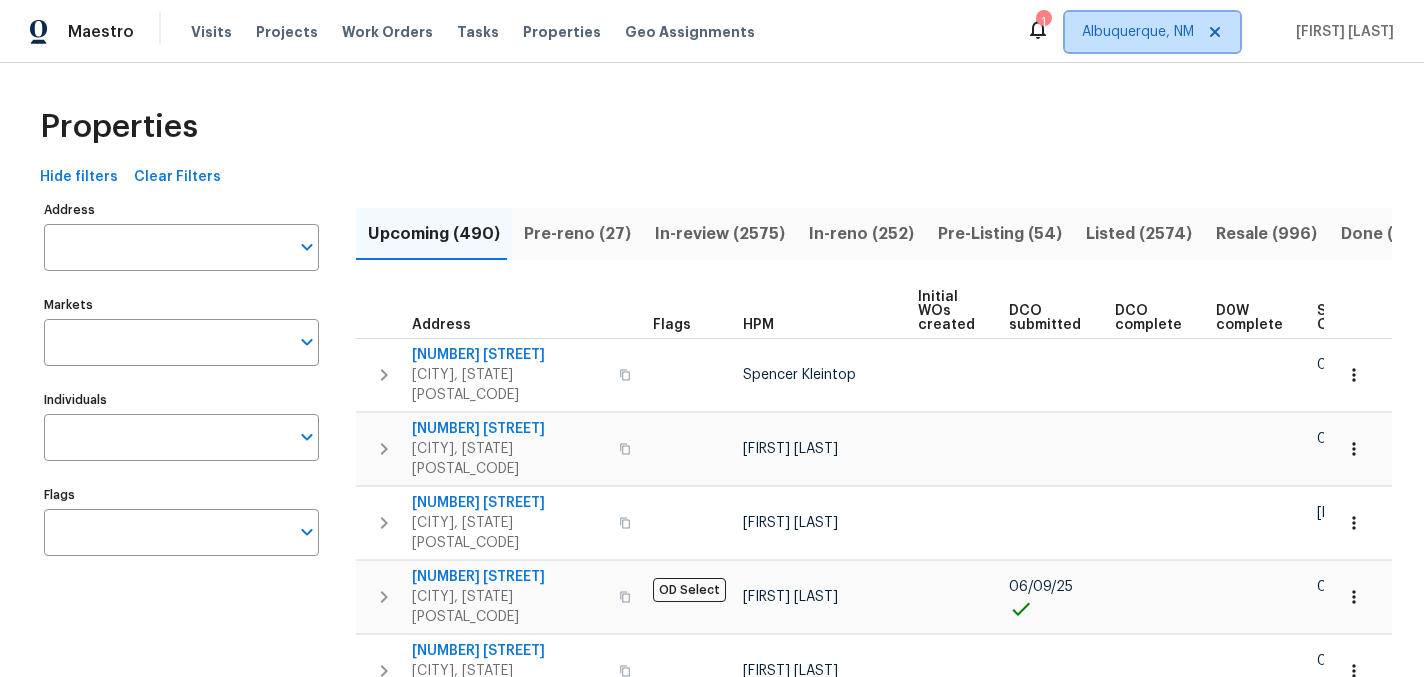 click on "Albuquerque, NM" at bounding box center [1138, 32] 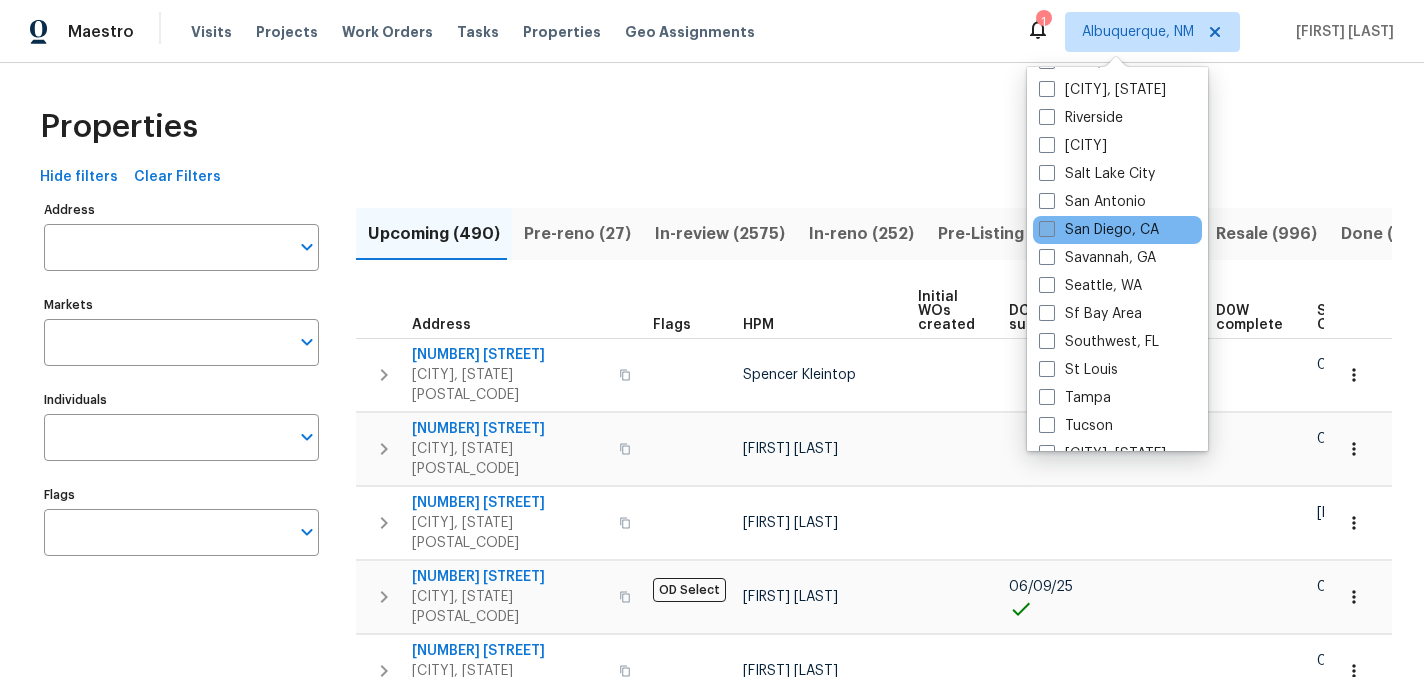 scroll, scrollTop: 1340, scrollLeft: 0, axis: vertical 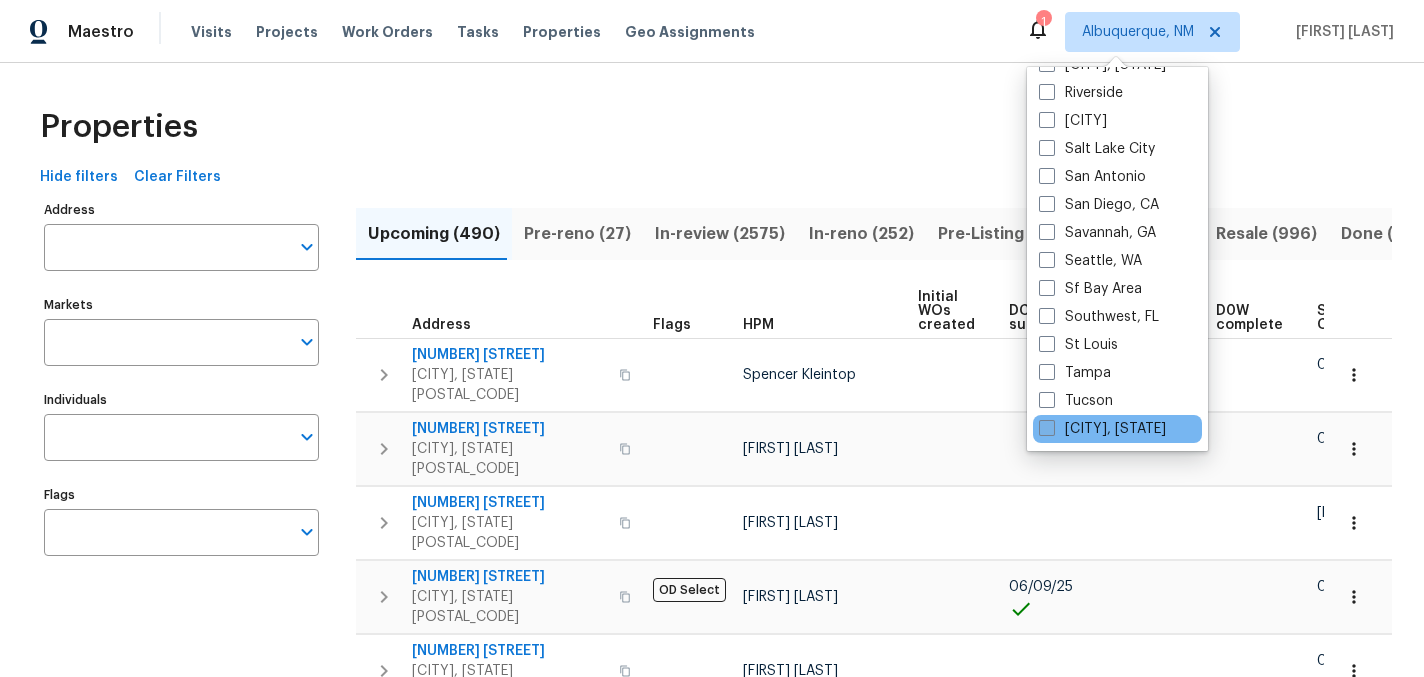 click at bounding box center (1047, 428) 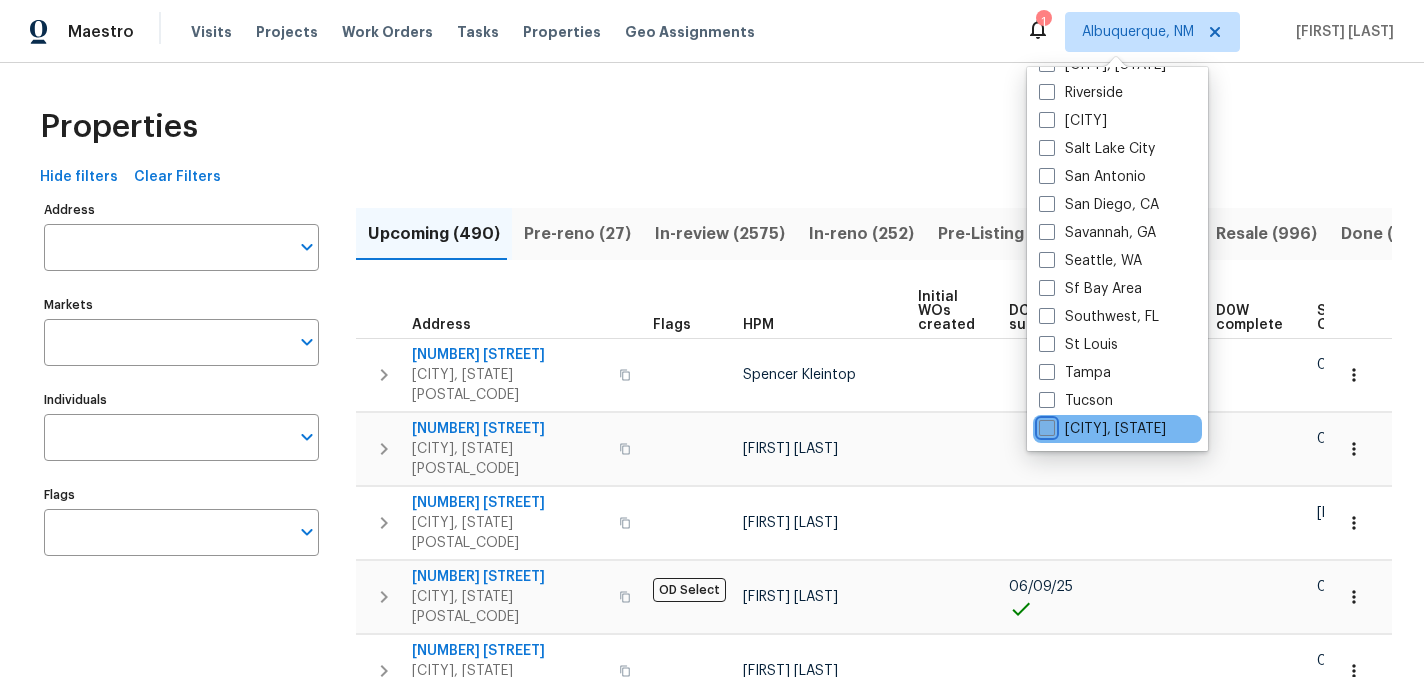 click on "[CITY], [STATE]" at bounding box center (1045, 425) 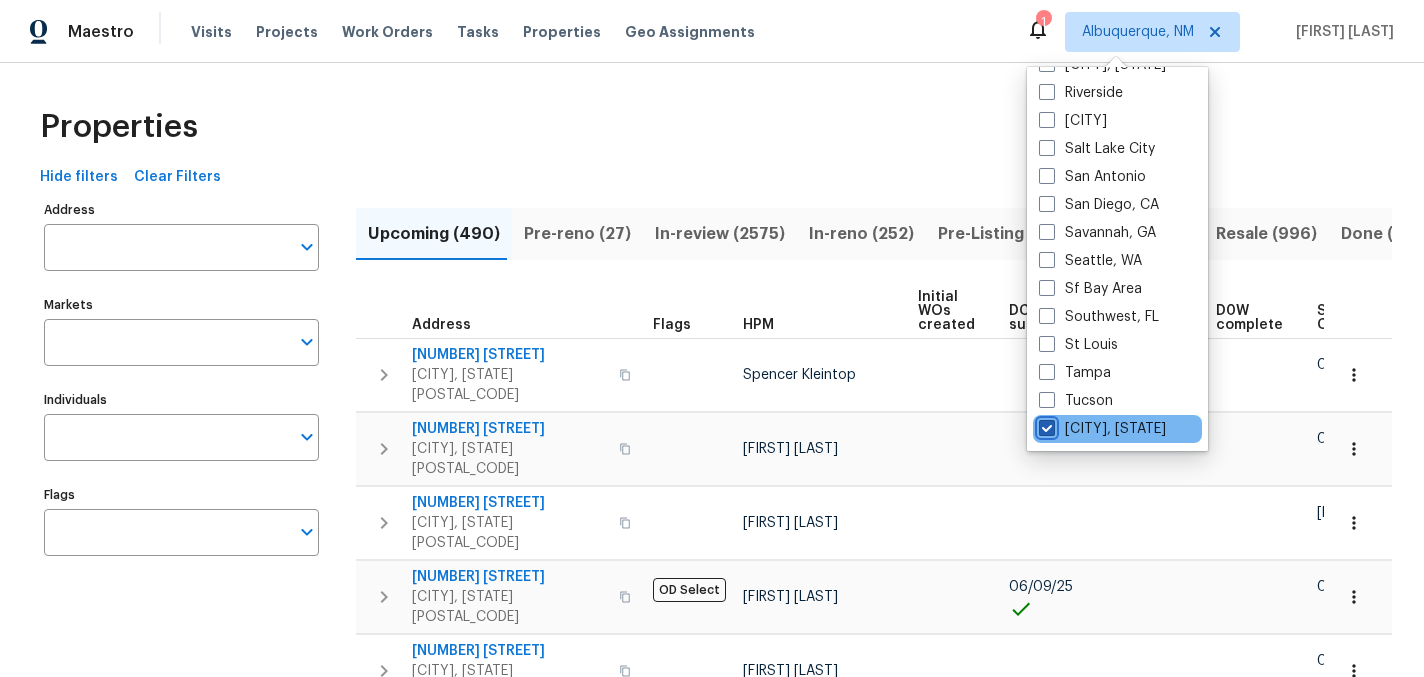checkbox on "true" 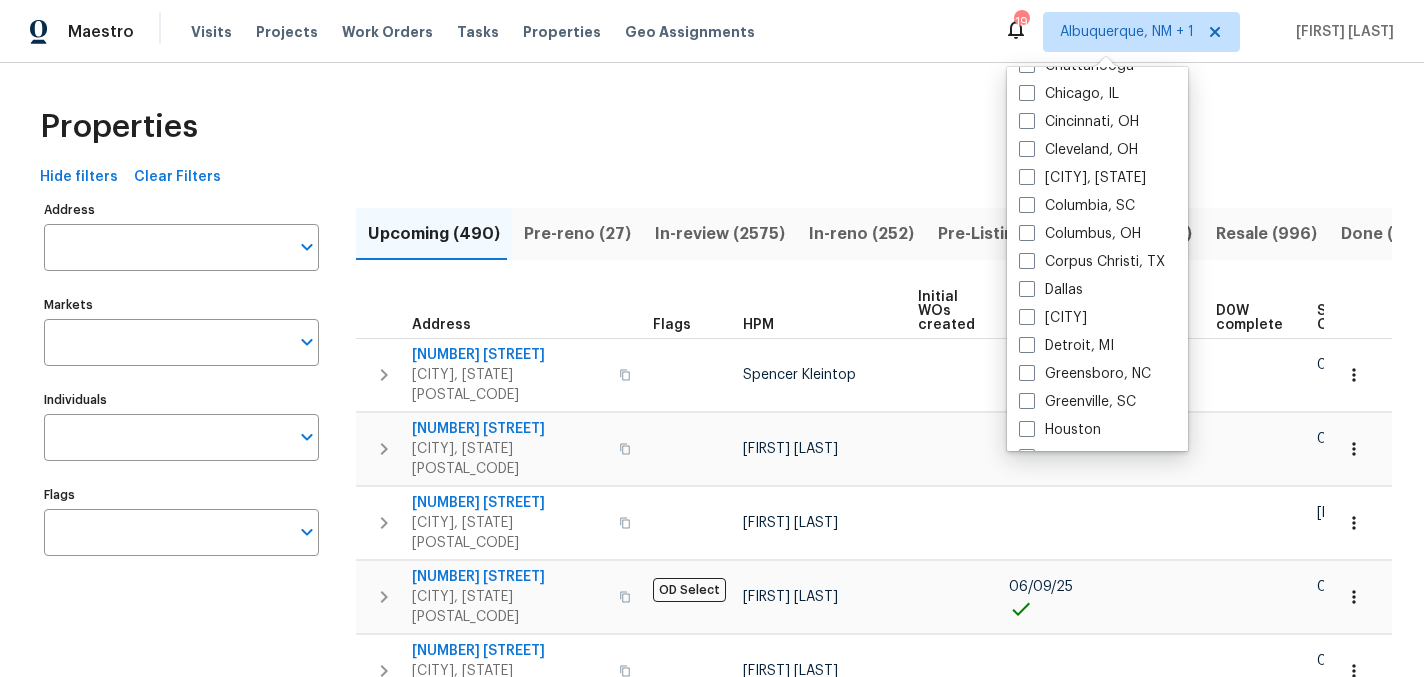 scroll, scrollTop: 0, scrollLeft: 0, axis: both 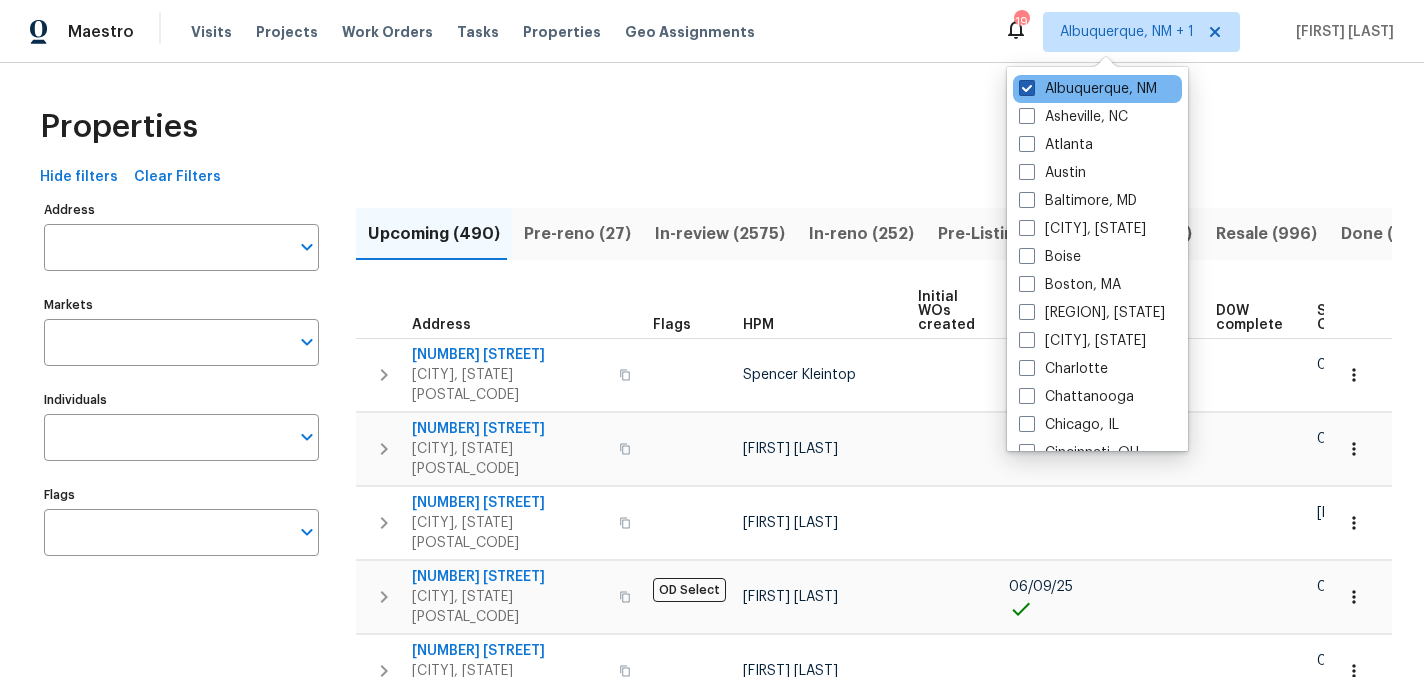 click at bounding box center (1027, 88) 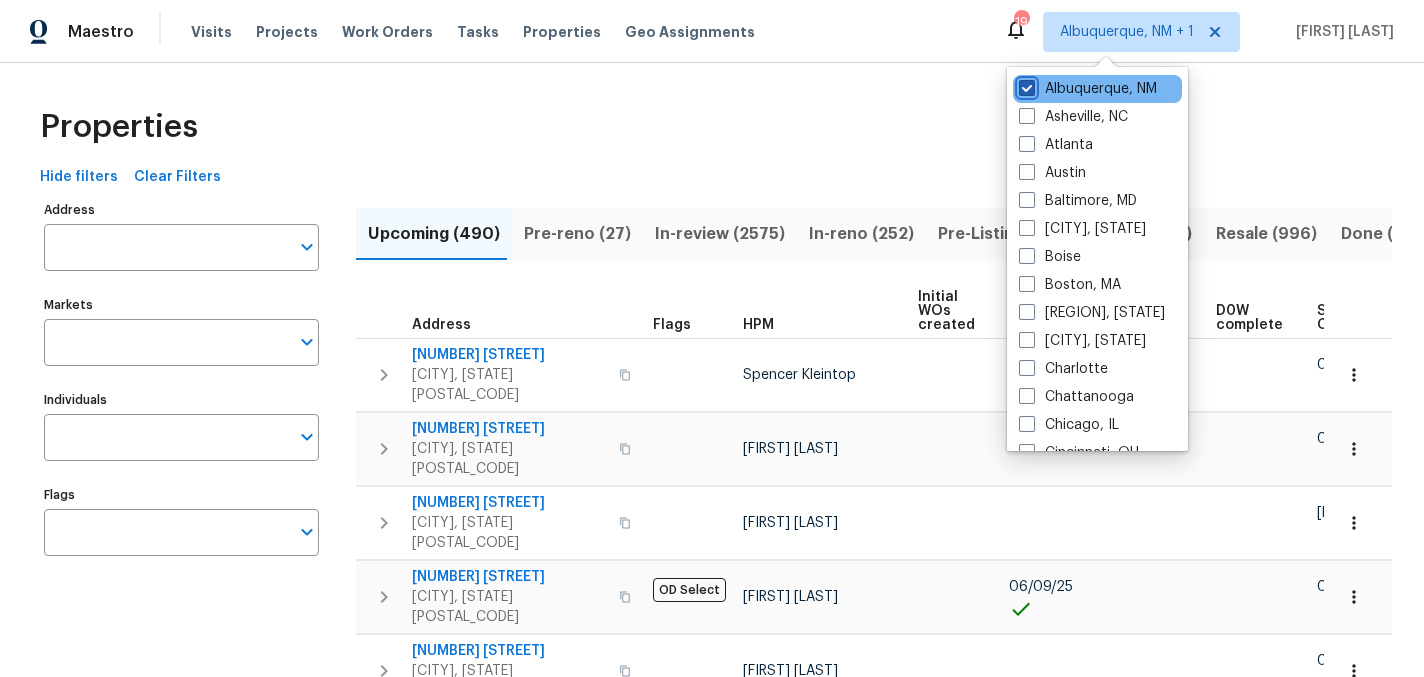 click on "Albuquerque, NM" at bounding box center (1025, 85) 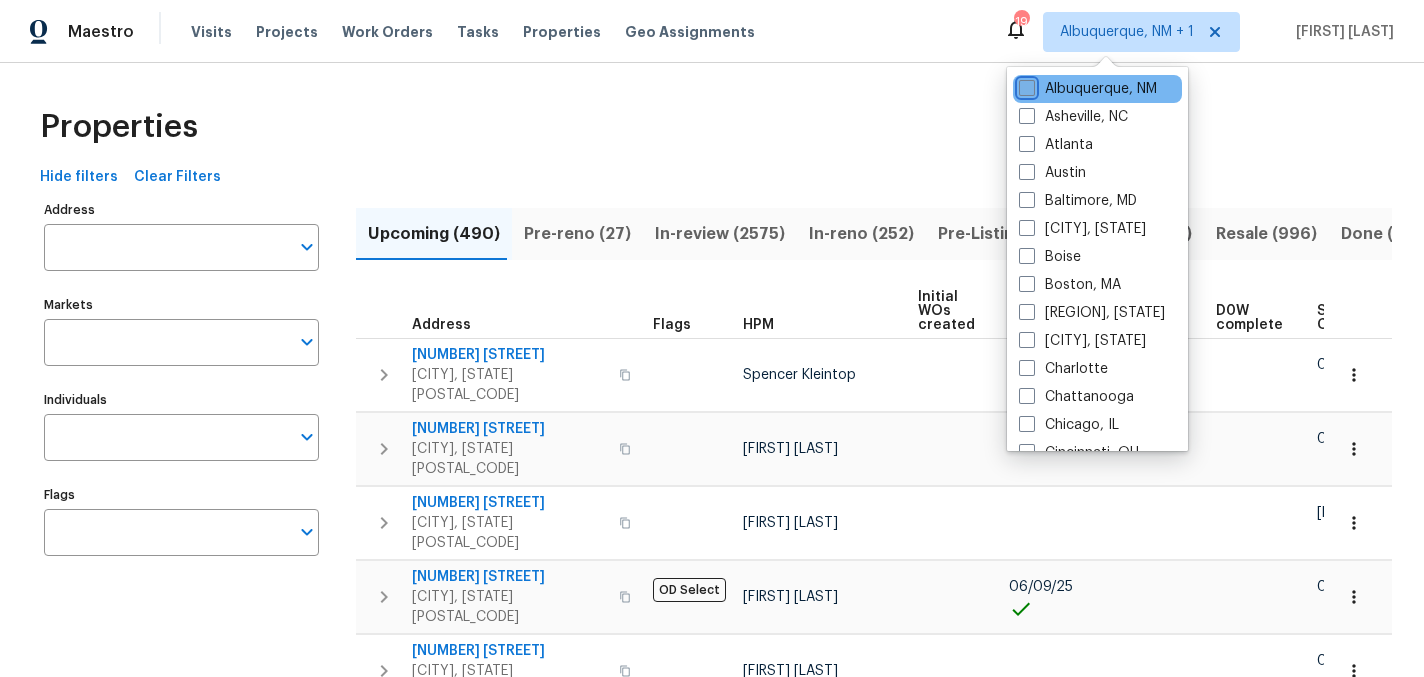 checkbox on "false" 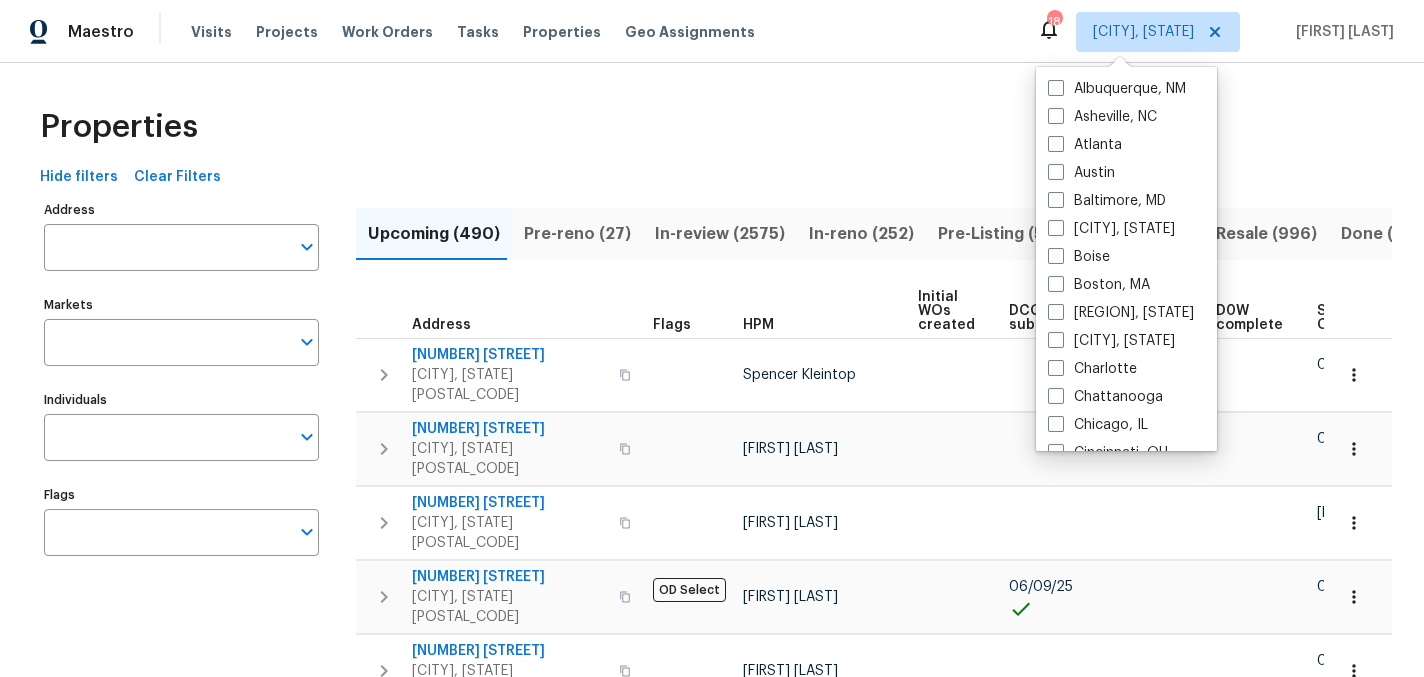 click on "Properties" at bounding box center [712, 127] 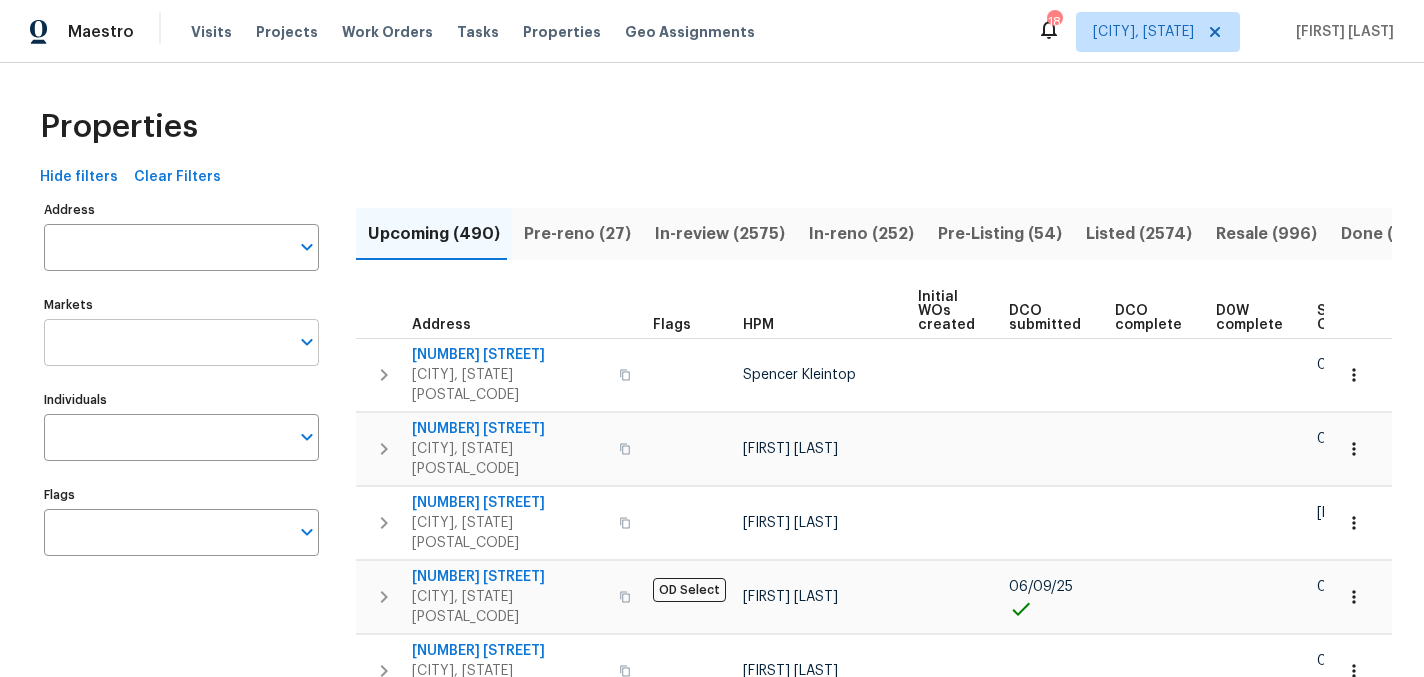 click on "Markets" at bounding box center (166, 342) 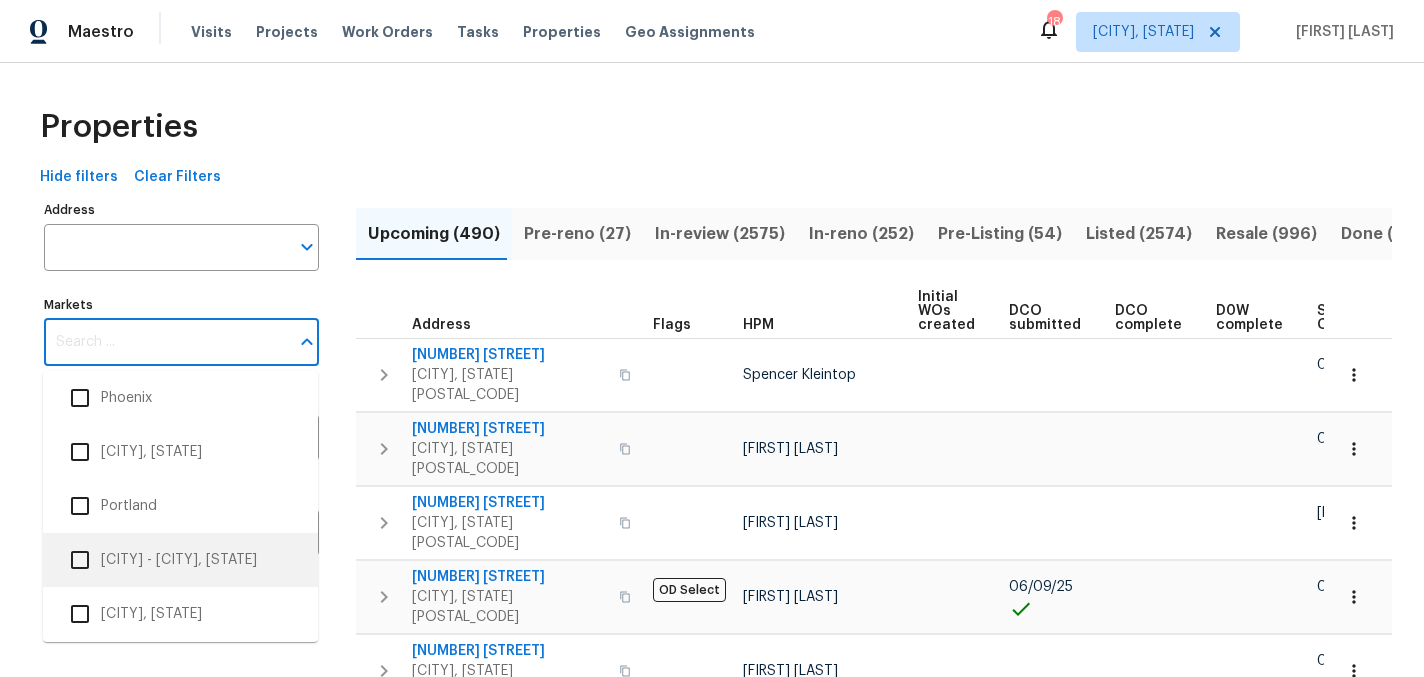 scroll, scrollTop: 4119, scrollLeft: 0, axis: vertical 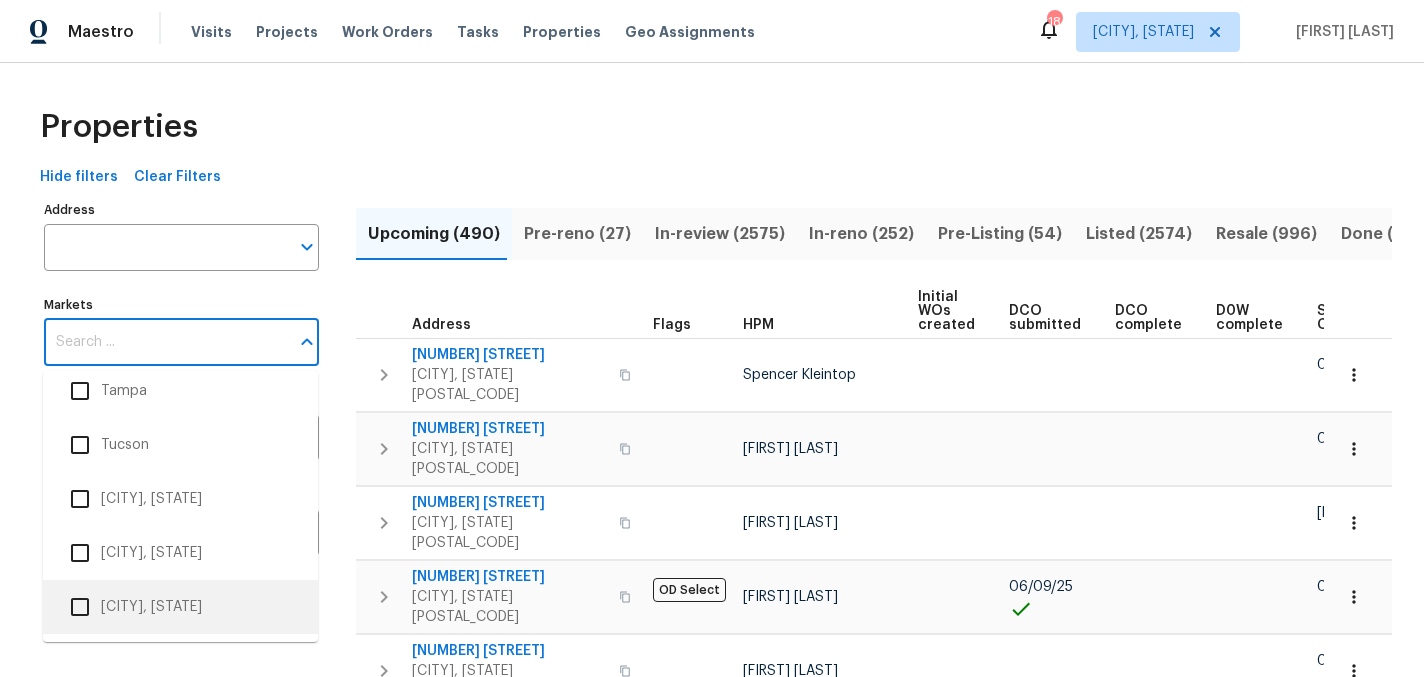click on "[CITY], [STATE]" at bounding box center (180, 607) 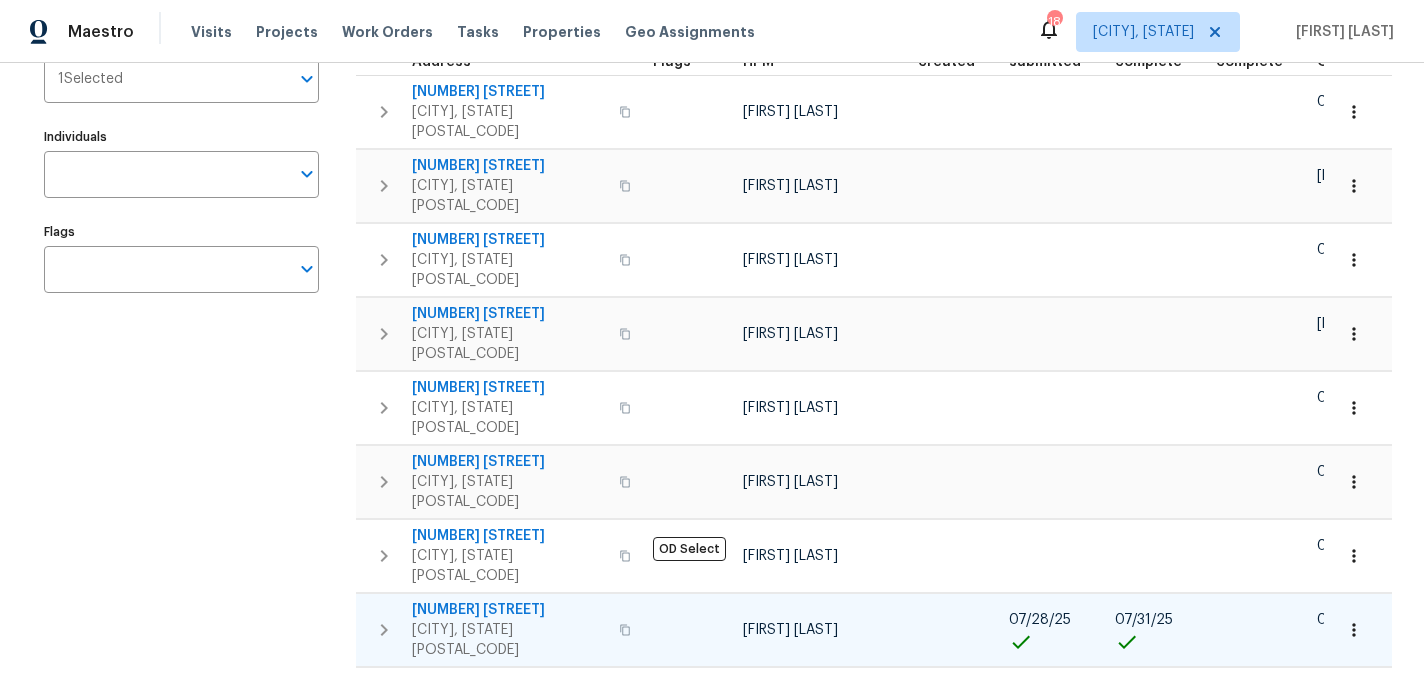scroll, scrollTop: 0, scrollLeft: 0, axis: both 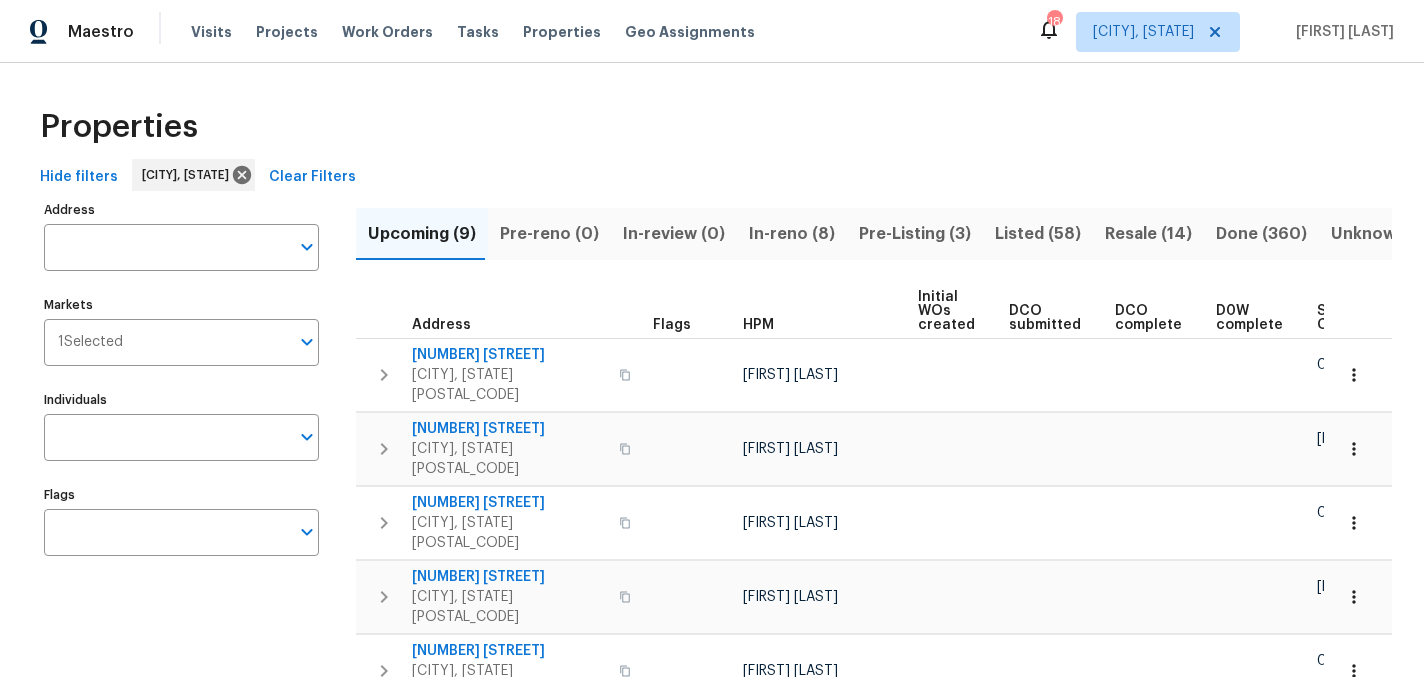 click on "In-reno (8)" at bounding box center [792, 234] 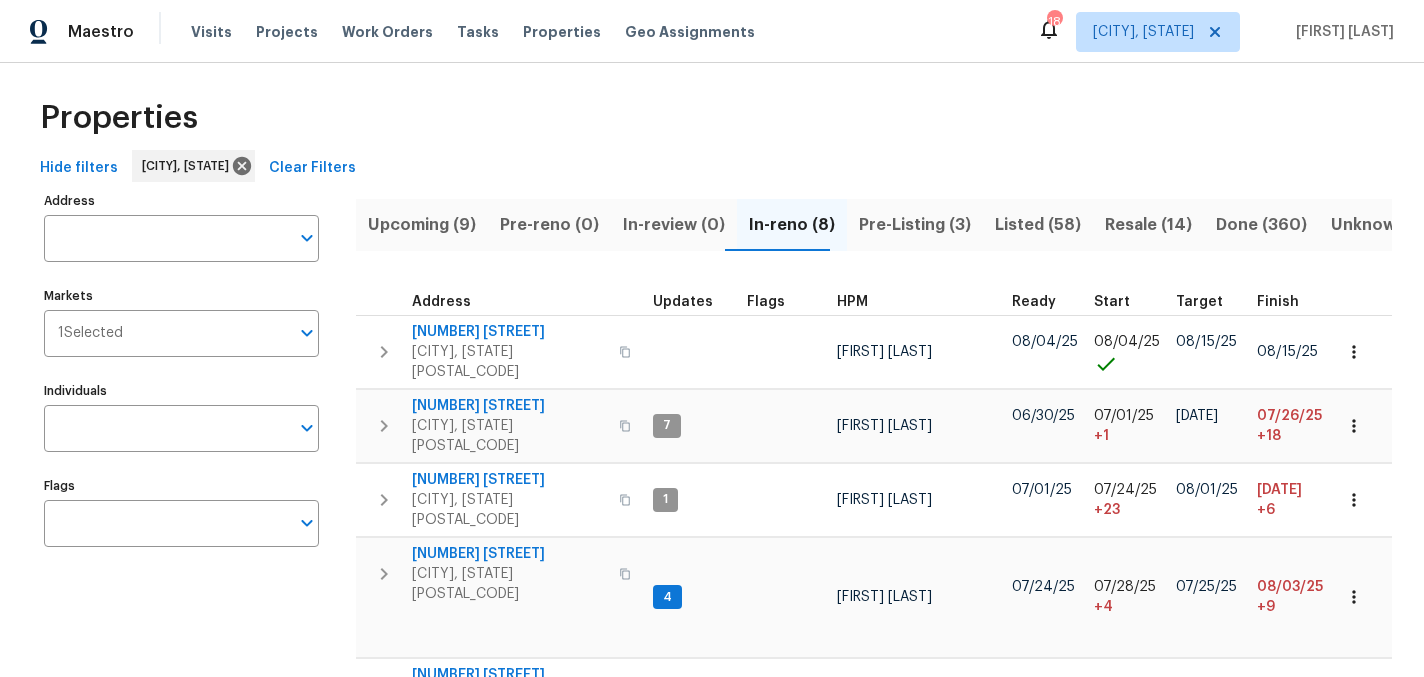 scroll, scrollTop: 0, scrollLeft: 0, axis: both 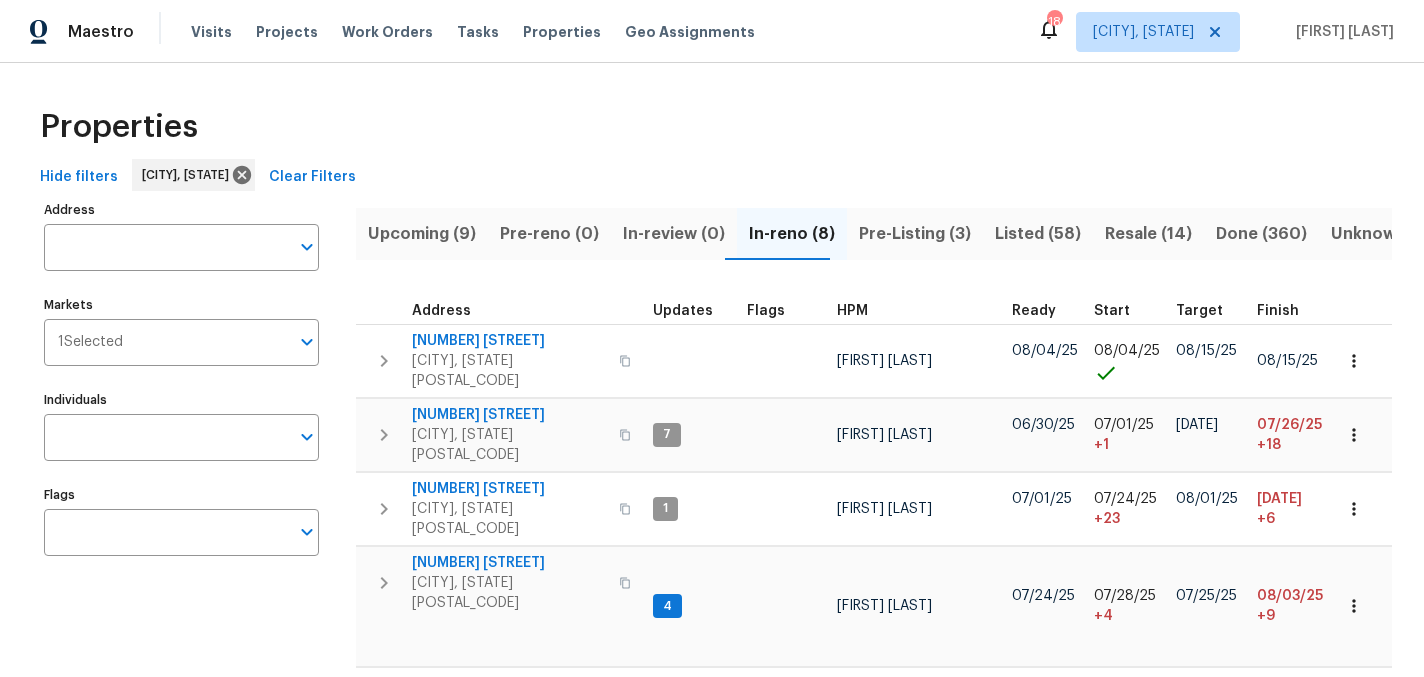 click on "Pre-Listing (3)" at bounding box center (915, 234) 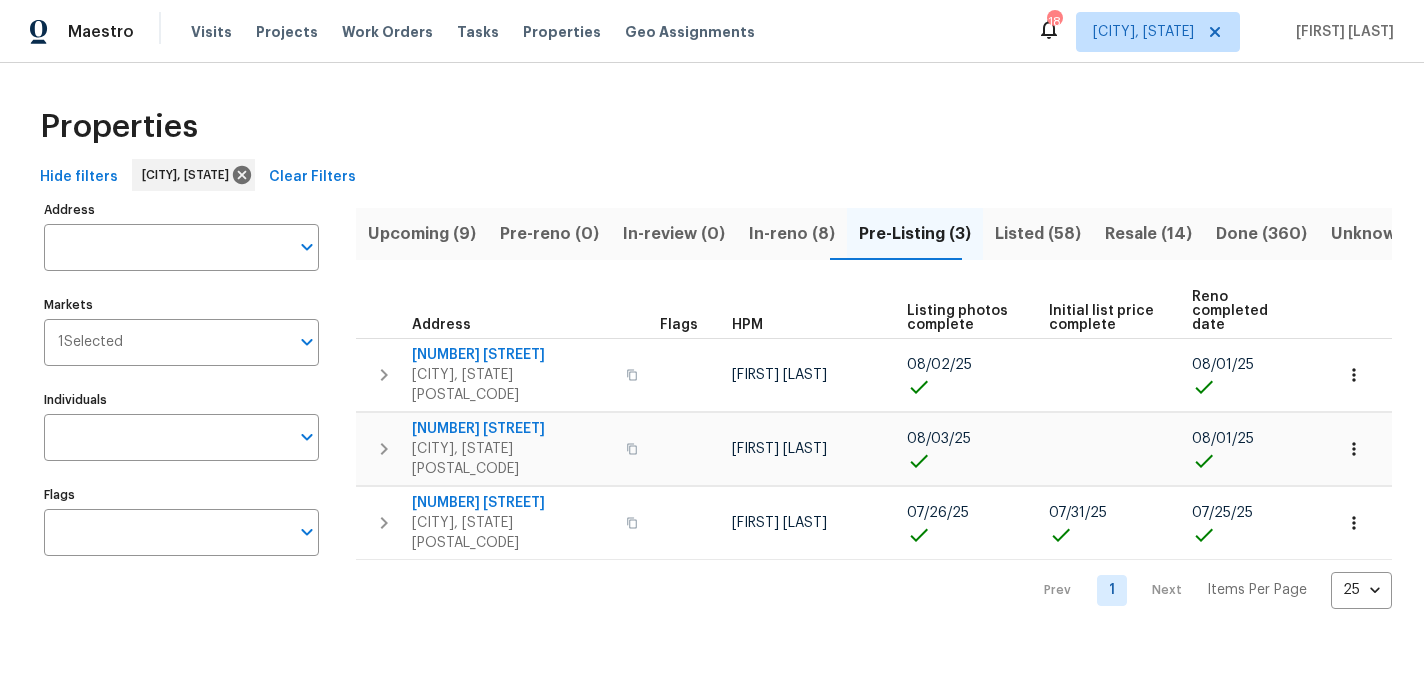 click on "Listed (58)" at bounding box center [1038, 234] 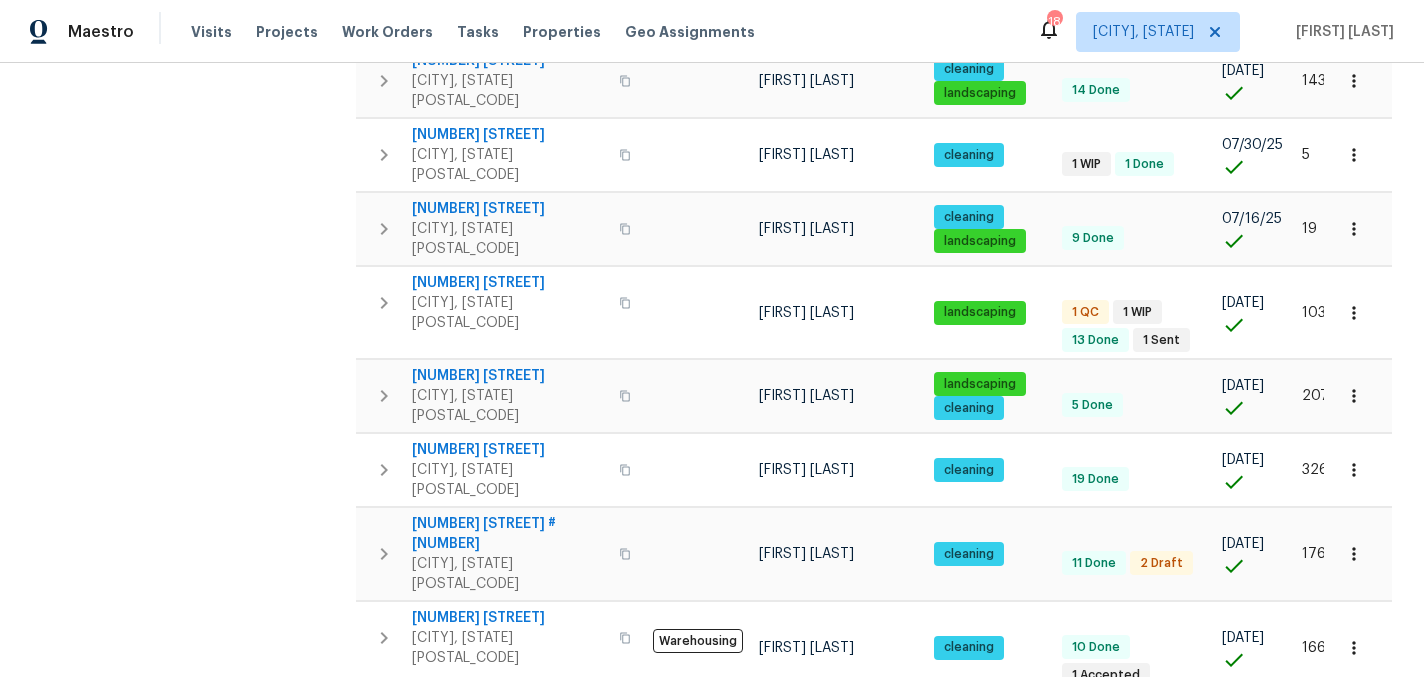 scroll, scrollTop: 1458, scrollLeft: 0, axis: vertical 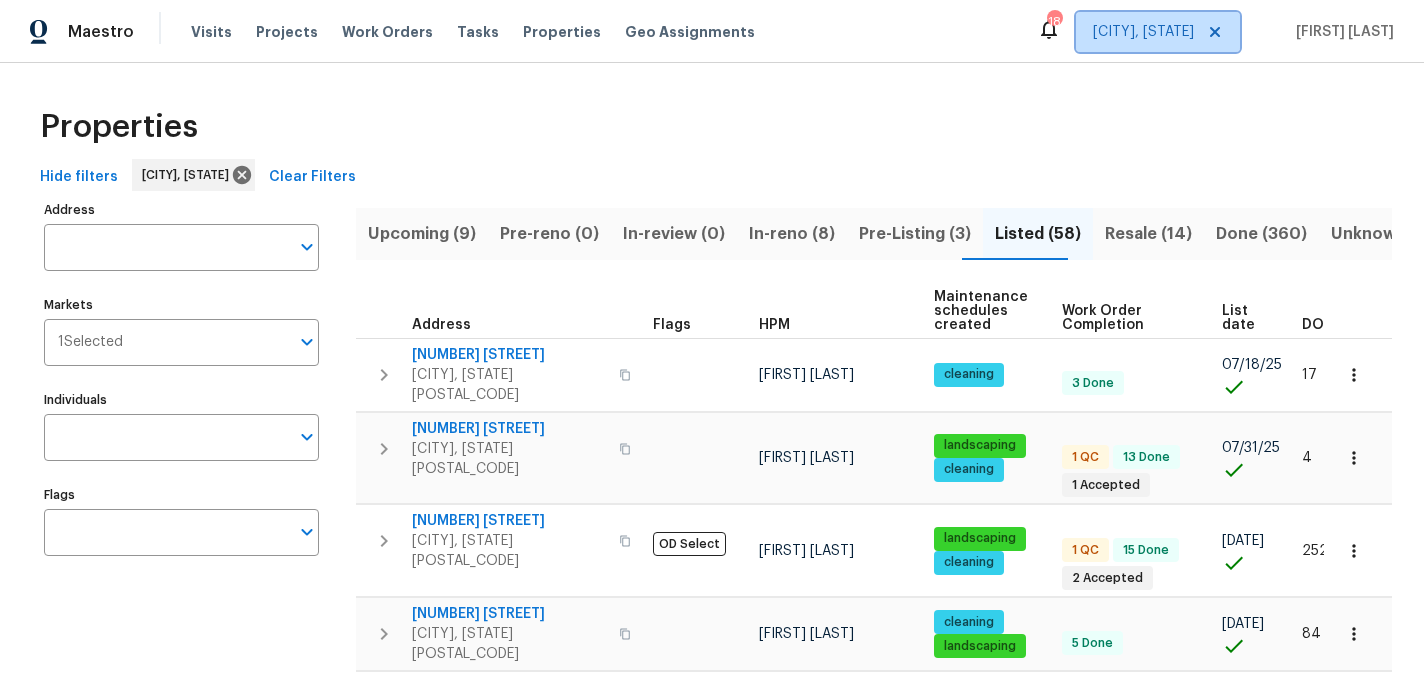 click on "[CITY], [STATE]" at bounding box center [1143, 32] 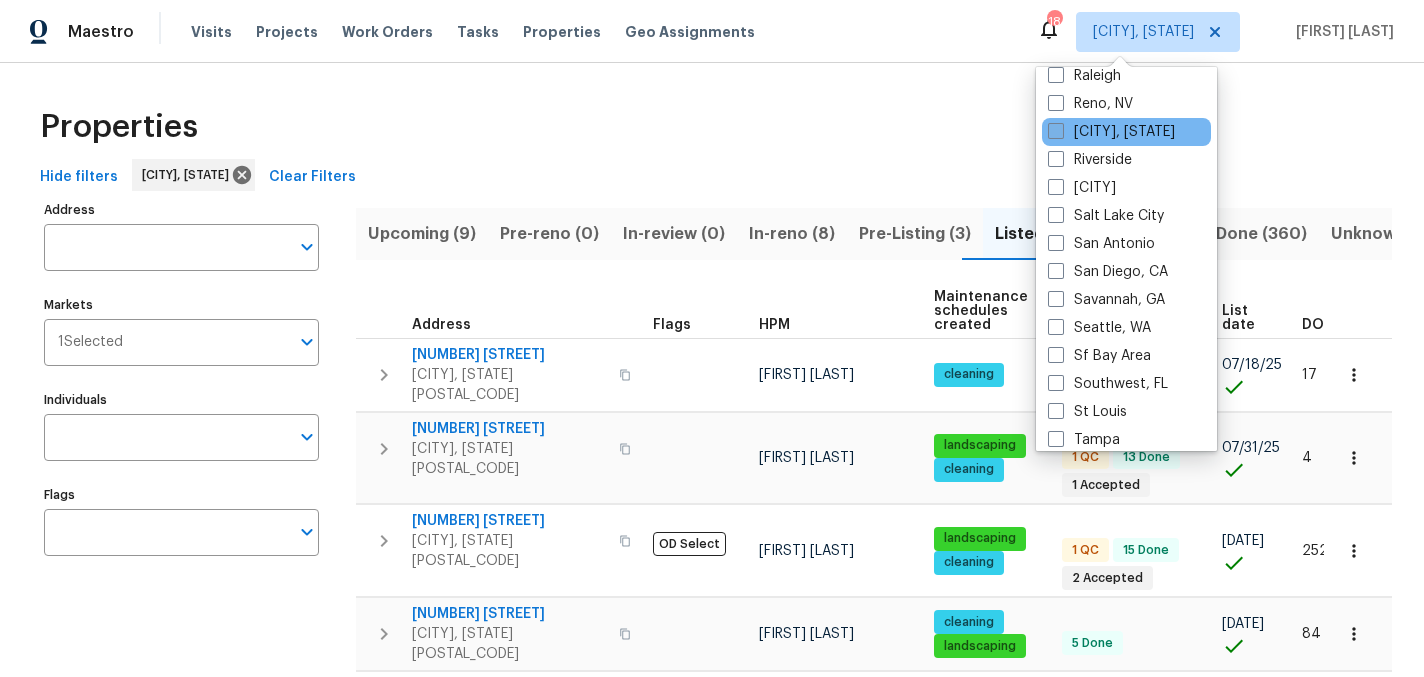 scroll, scrollTop: 1299, scrollLeft: 0, axis: vertical 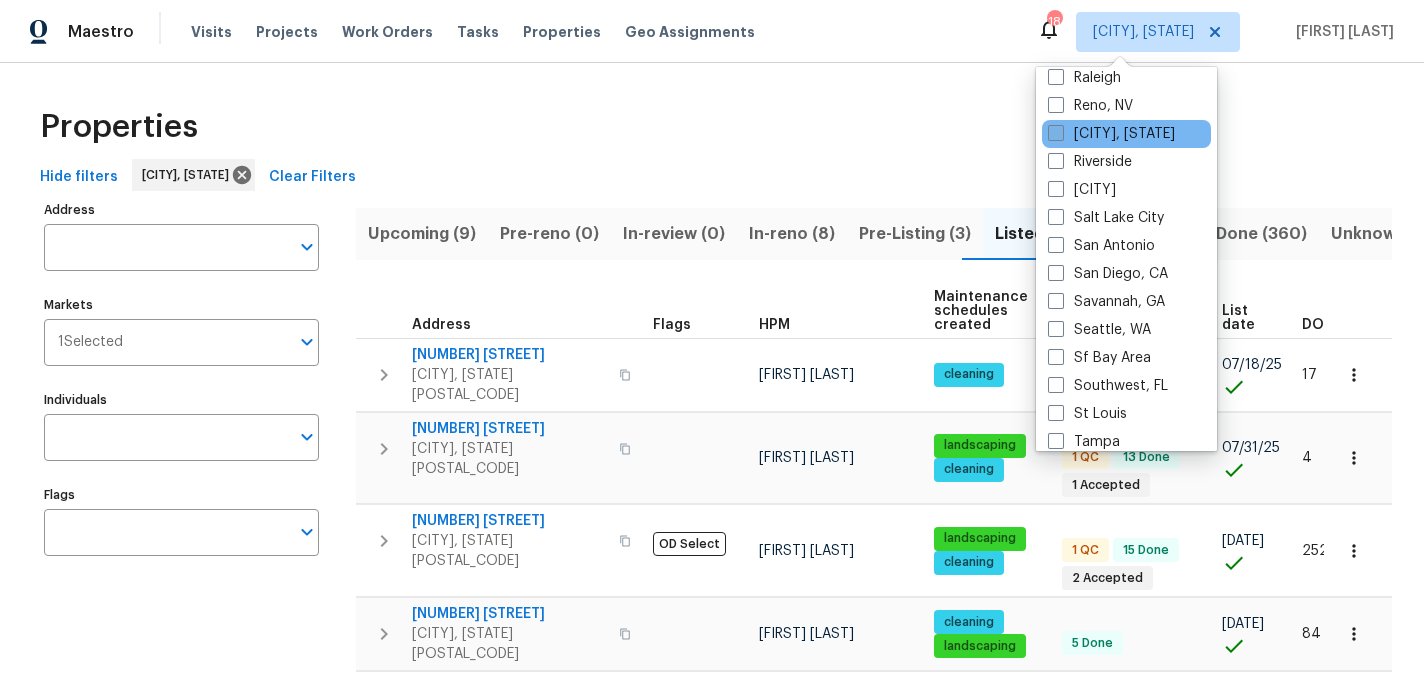 click on "[CITY], [STATE]" at bounding box center [1111, 134] 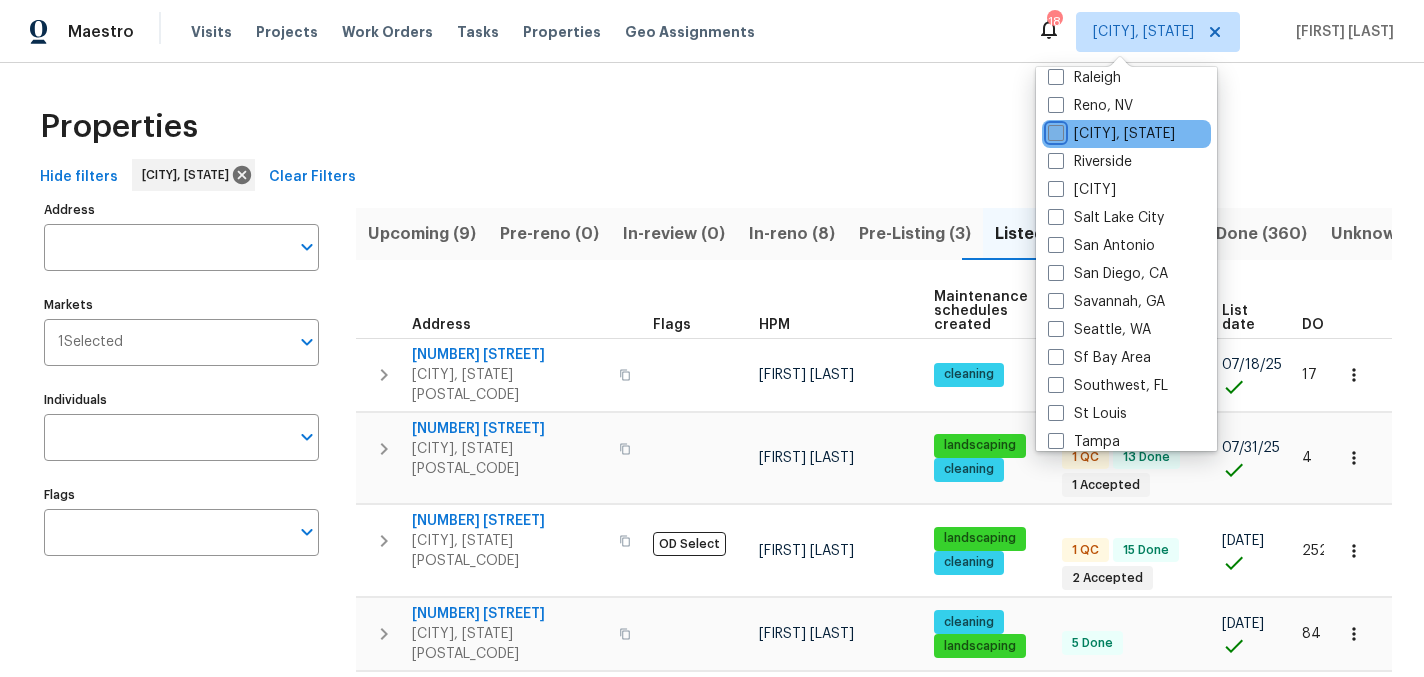 click on "[CITY], [STATE]" at bounding box center (1054, 130) 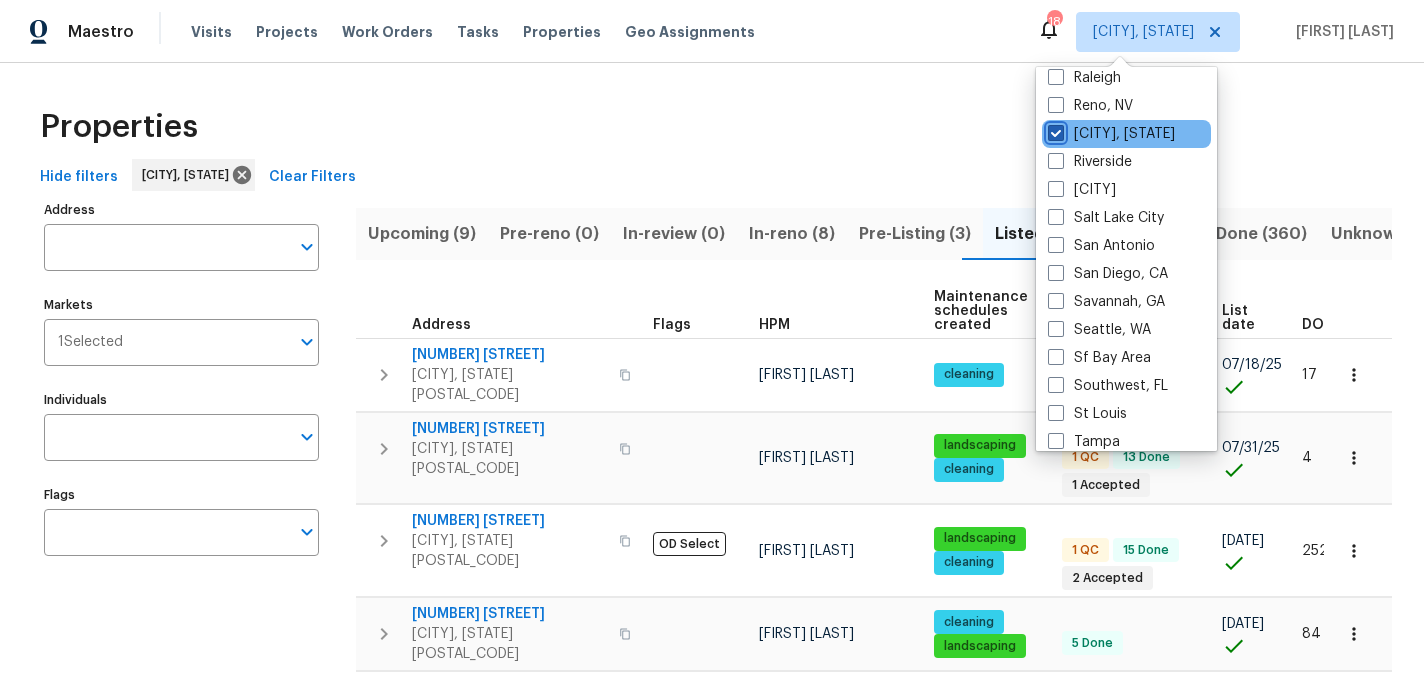 checkbox on "true" 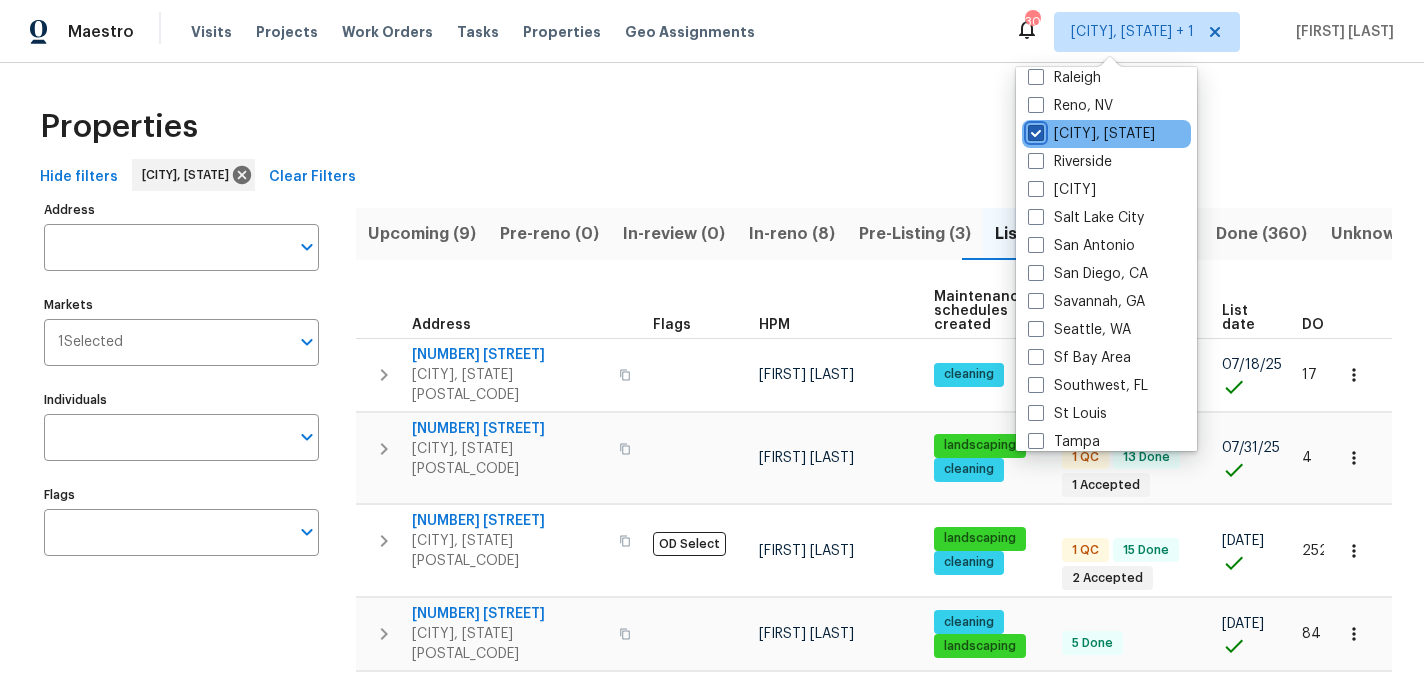 scroll, scrollTop: 0, scrollLeft: 0, axis: both 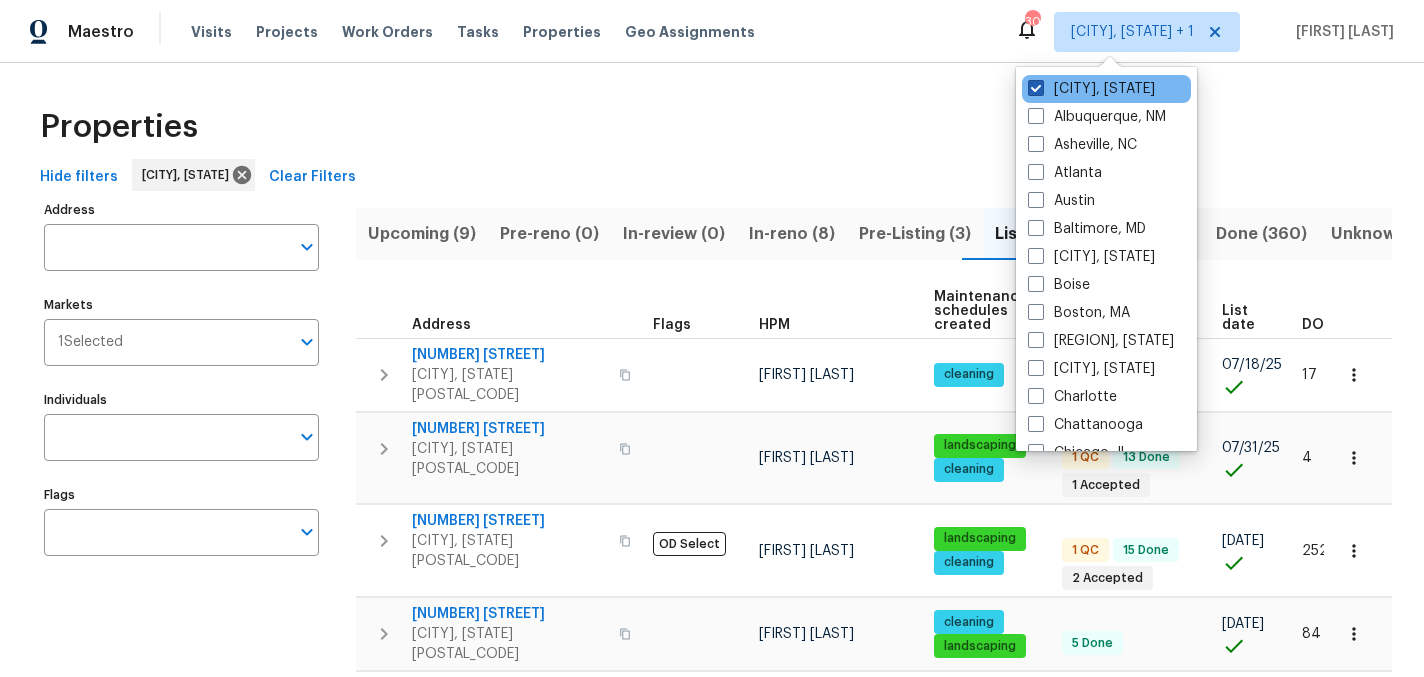 click on "[CITY], [STATE]" at bounding box center [1091, 89] 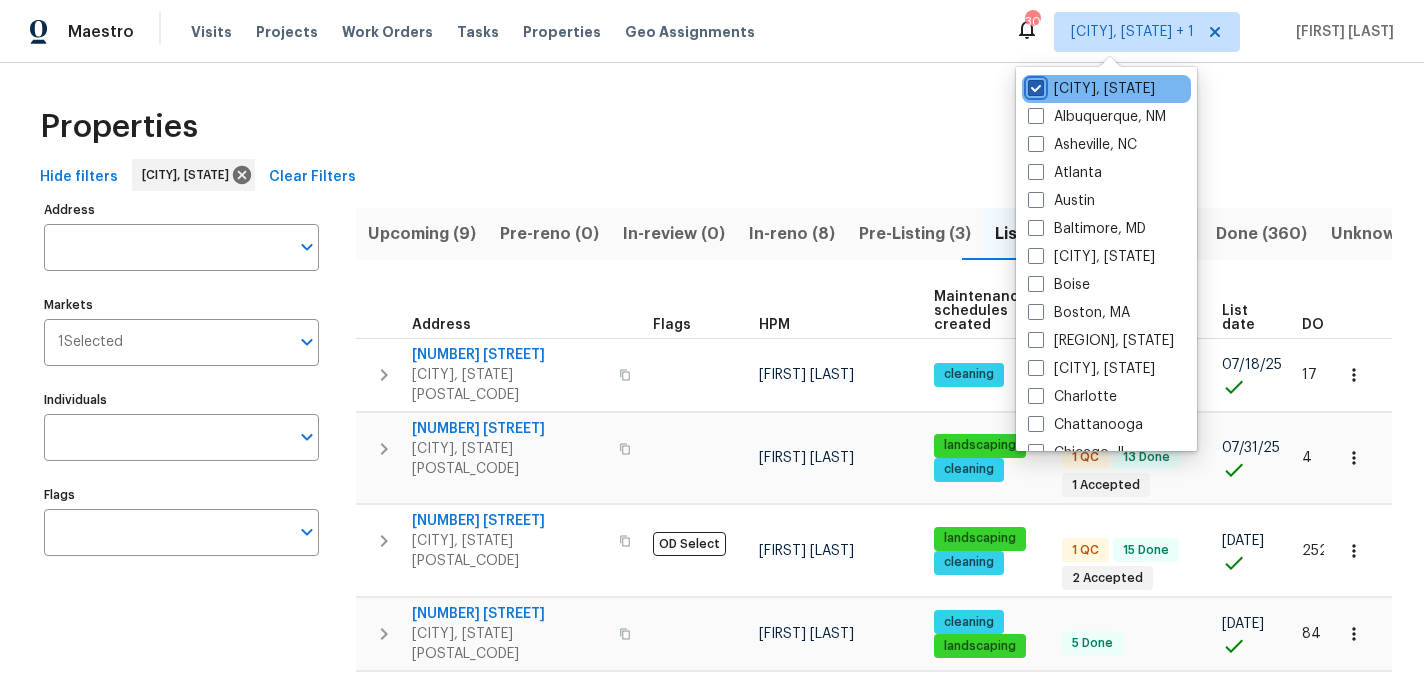 click on "[CITY], [STATE]" at bounding box center (1034, 85) 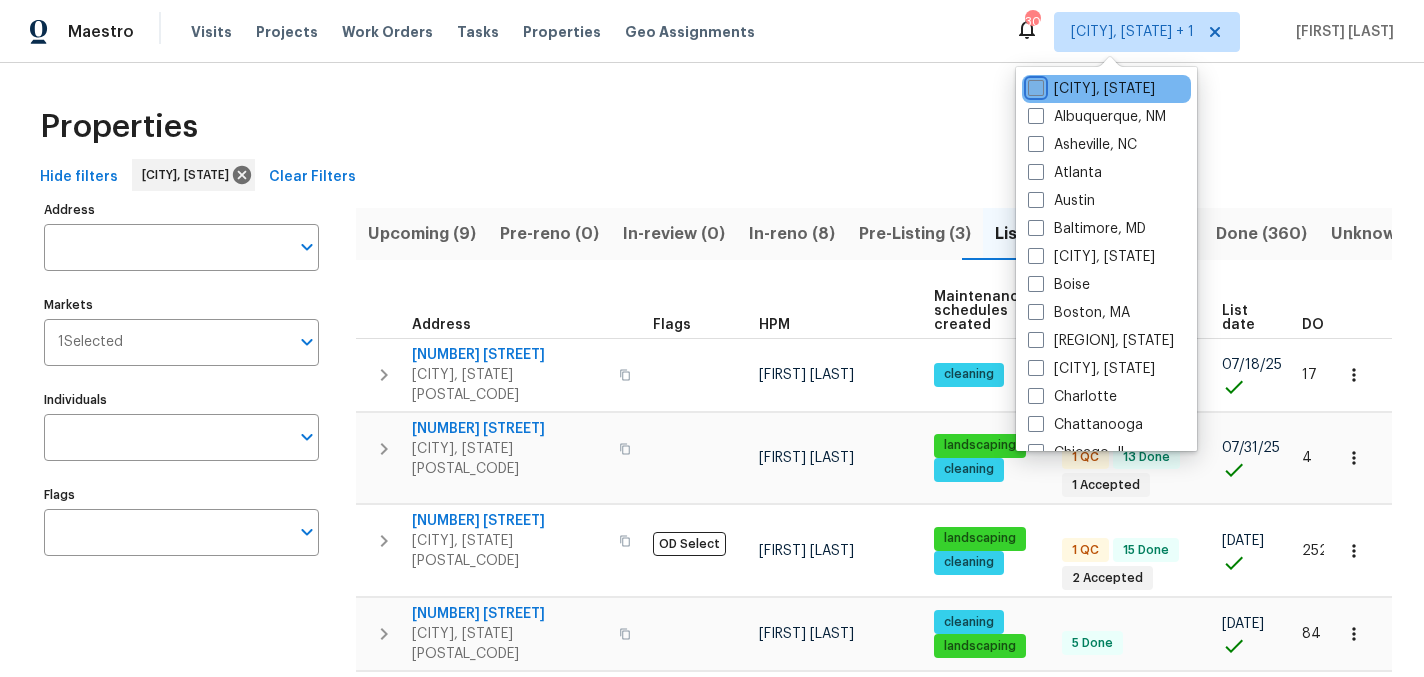 checkbox on "false" 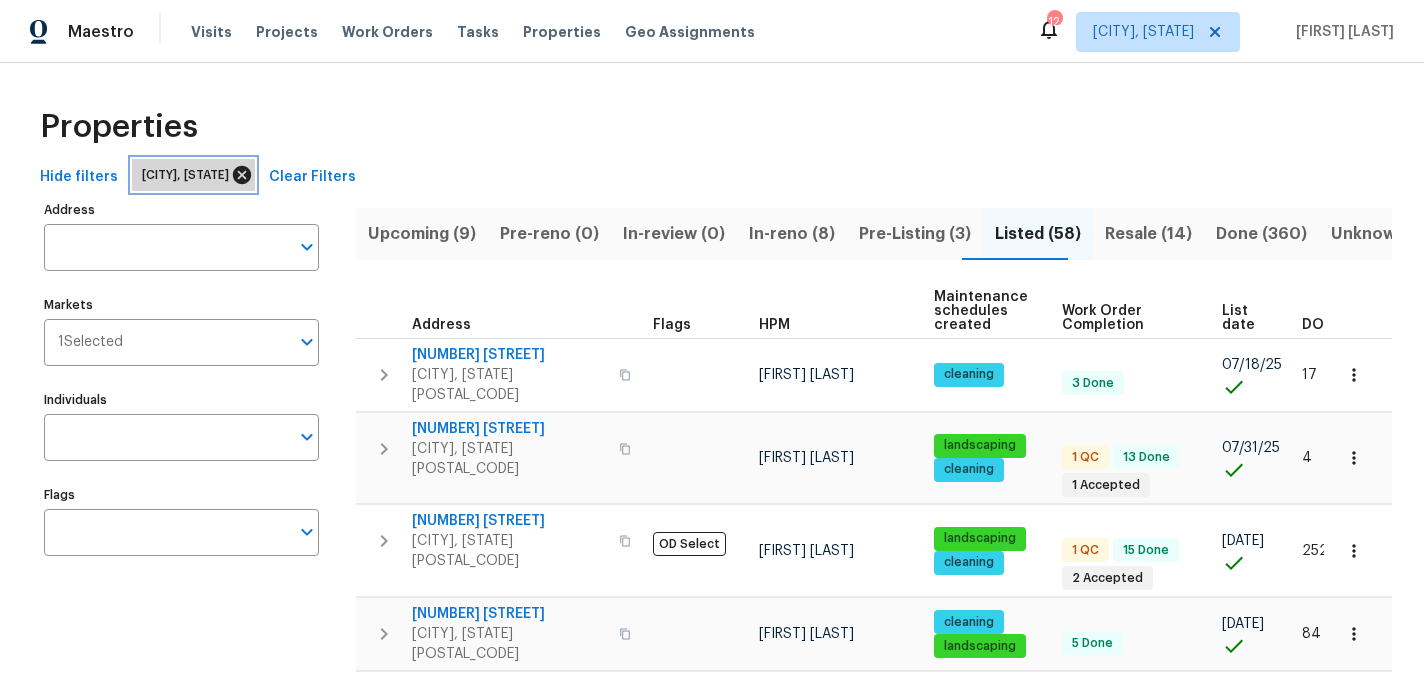 click 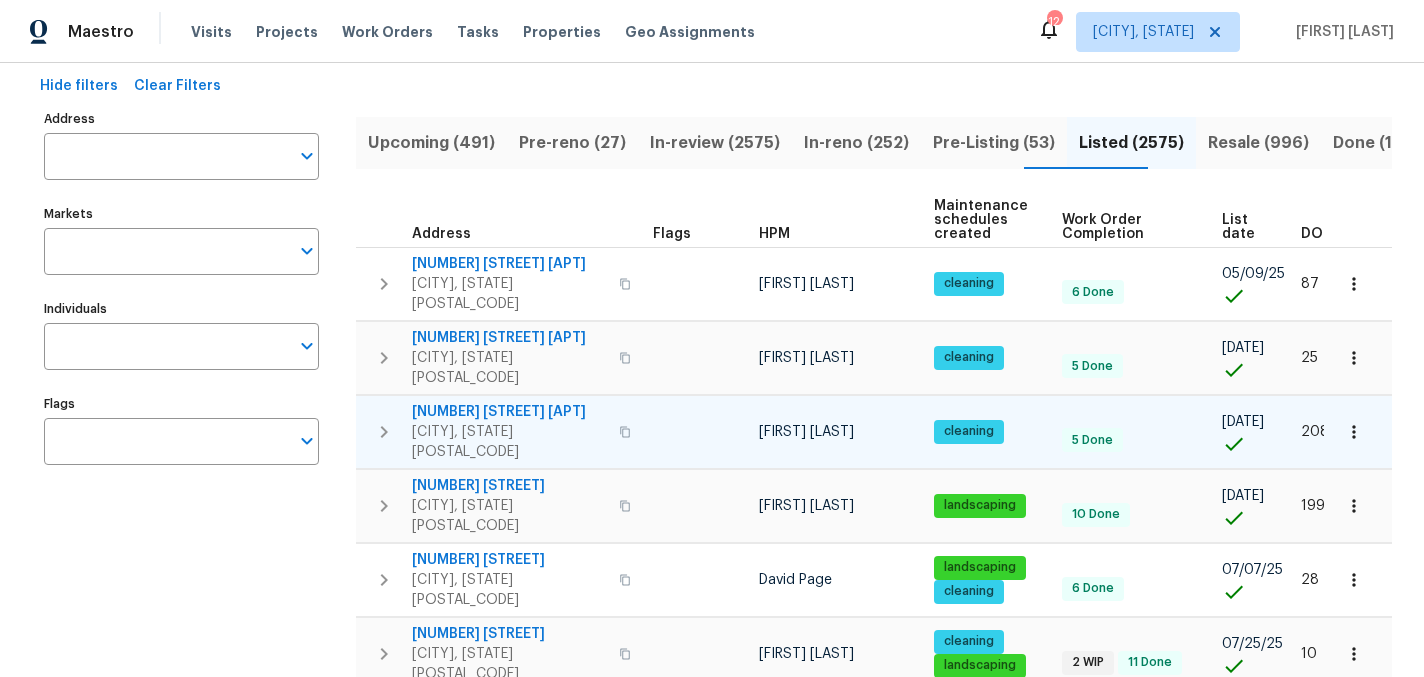 scroll, scrollTop: 94, scrollLeft: 0, axis: vertical 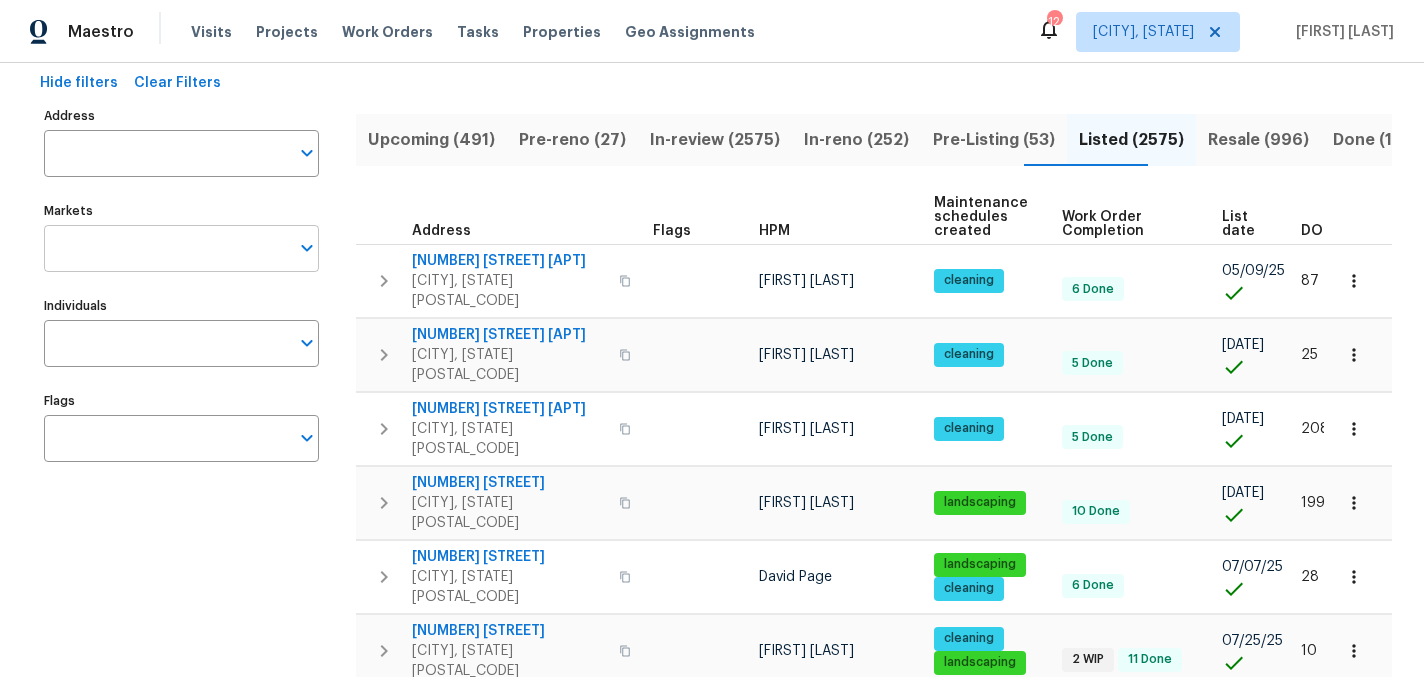 click on "Markets" at bounding box center [166, 248] 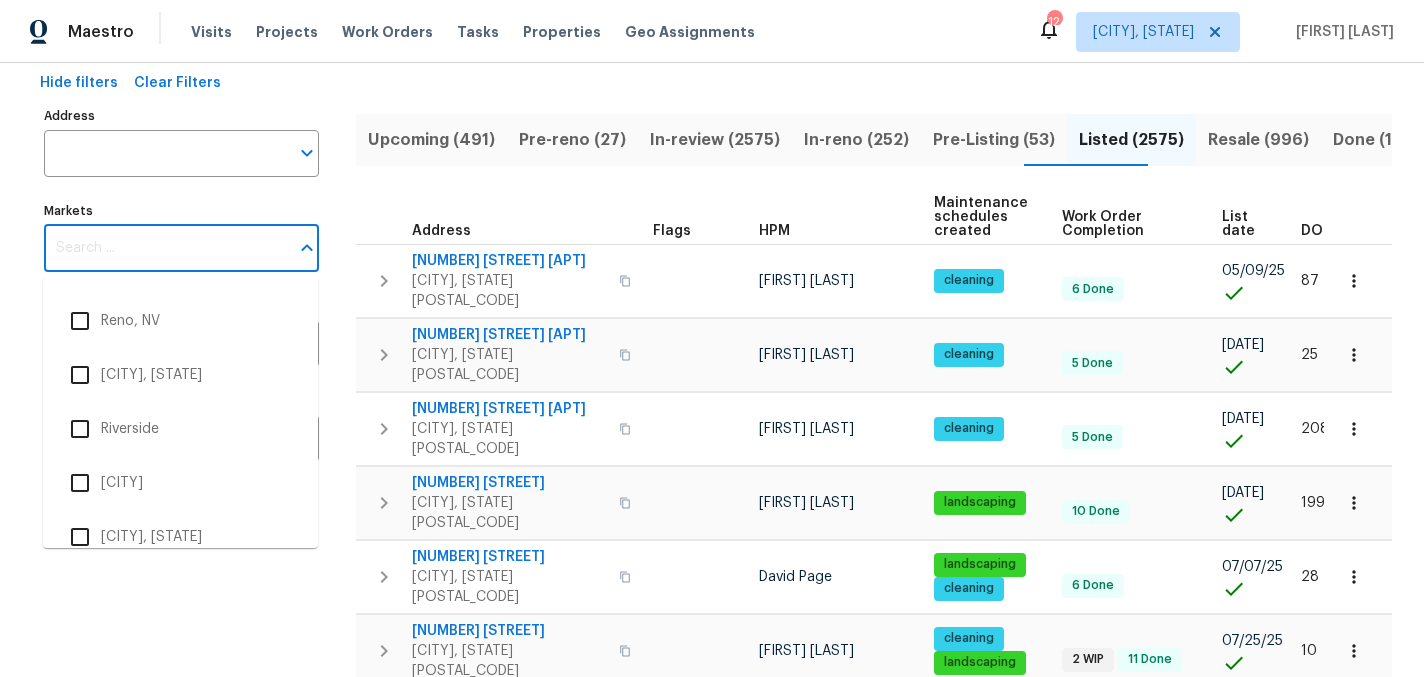 scroll, scrollTop: 3399, scrollLeft: 0, axis: vertical 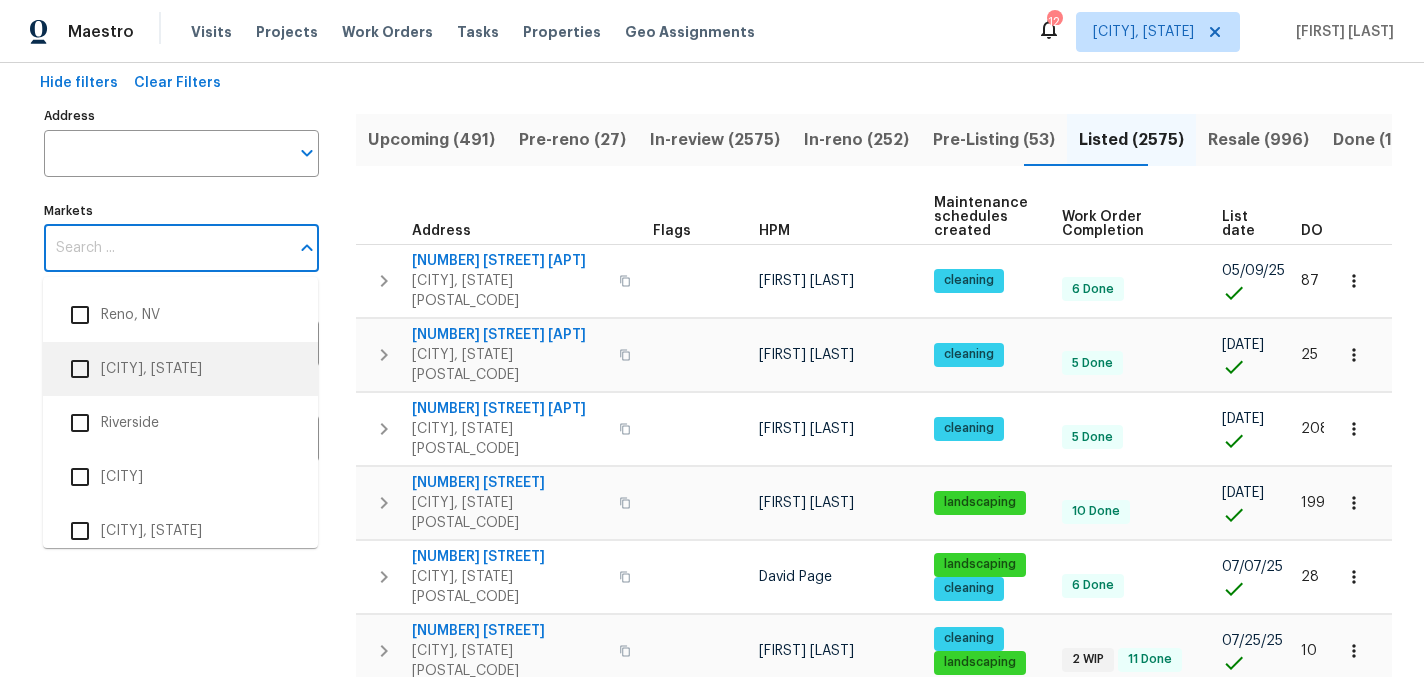 click on "[CITY], [STATE]" at bounding box center (180, 369) 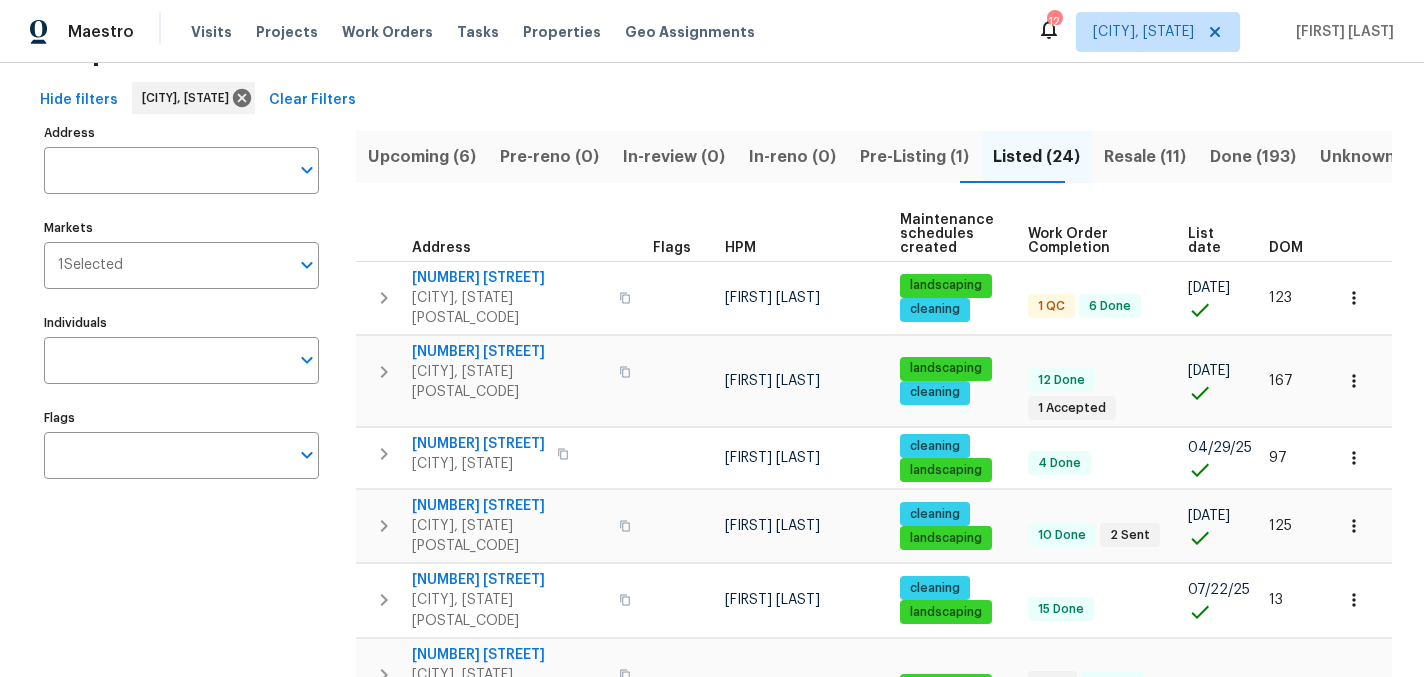 scroll, scrollTop: 0, scrollLeft: 0, axis: both 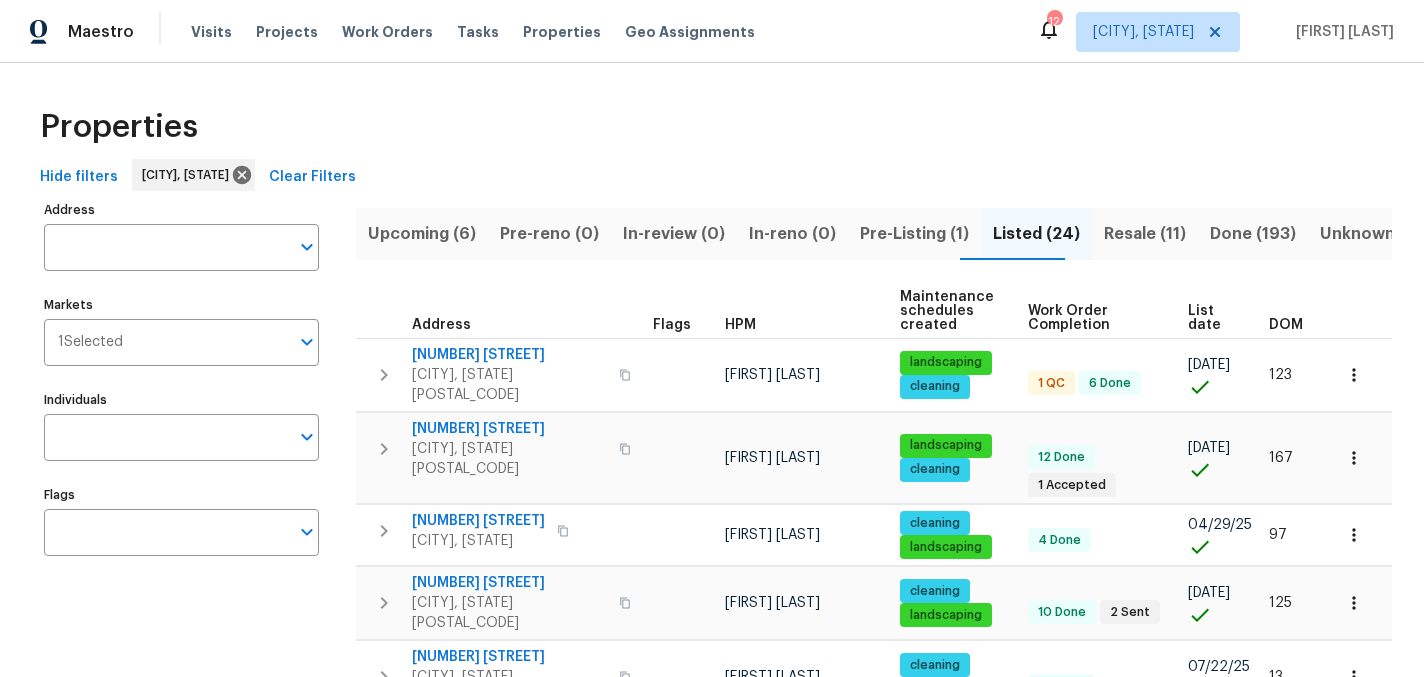 click on "Pre-Listing (1)" at bounding box center (914, 234) 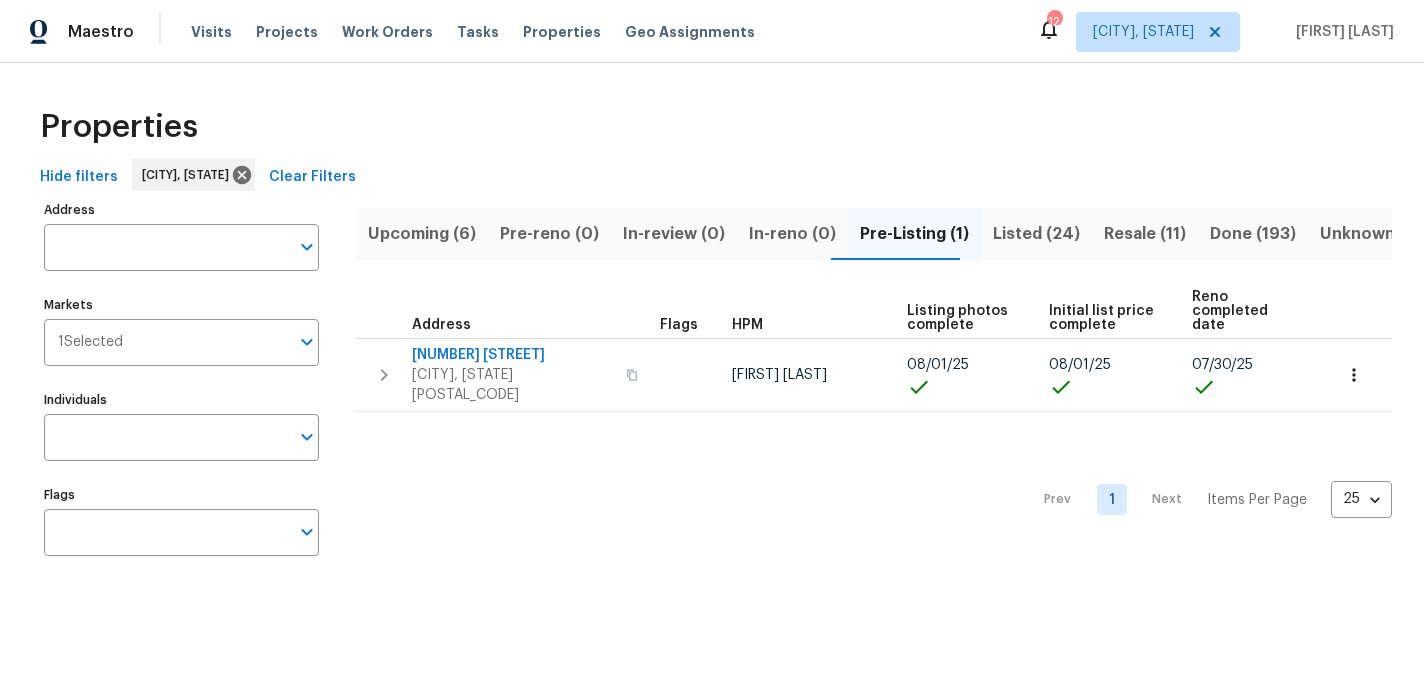 click on "Resale (11)" at bounding box center (1145, 234) 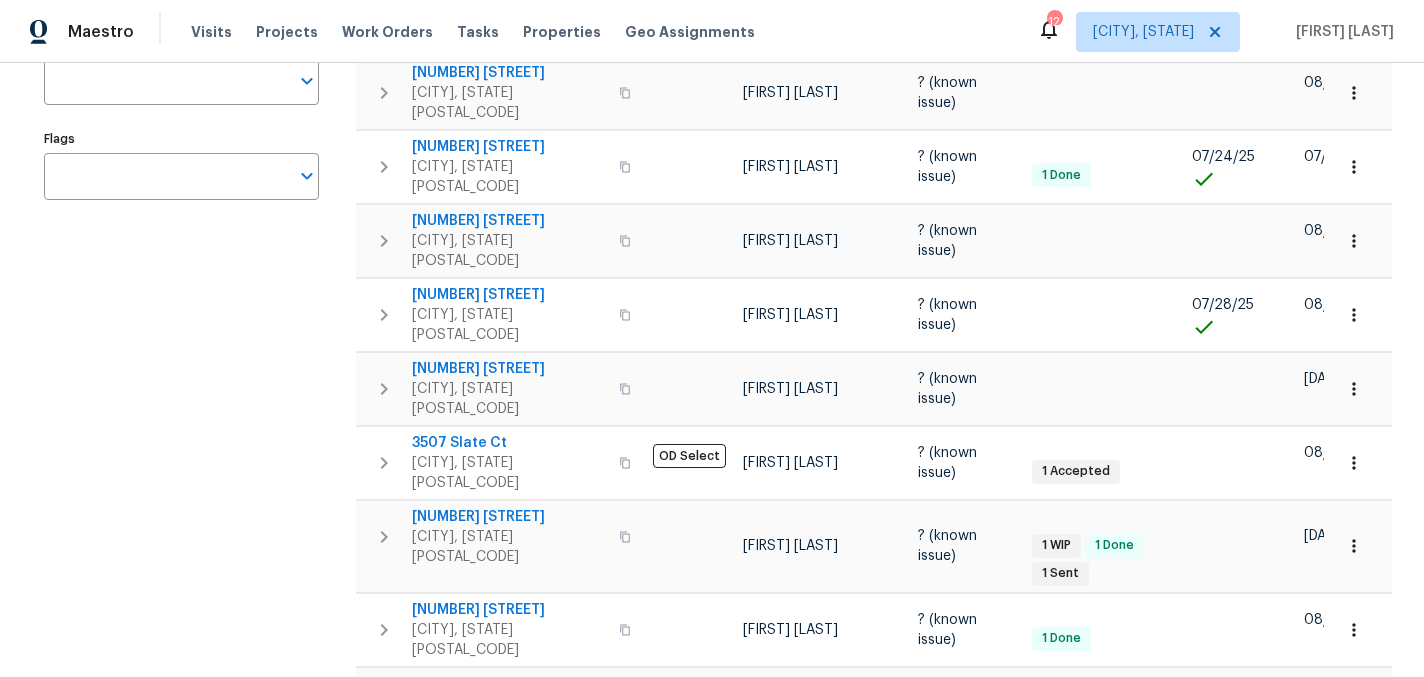 scroll, scrollTop: 501, scrollLeft: 0, axis: vertical 